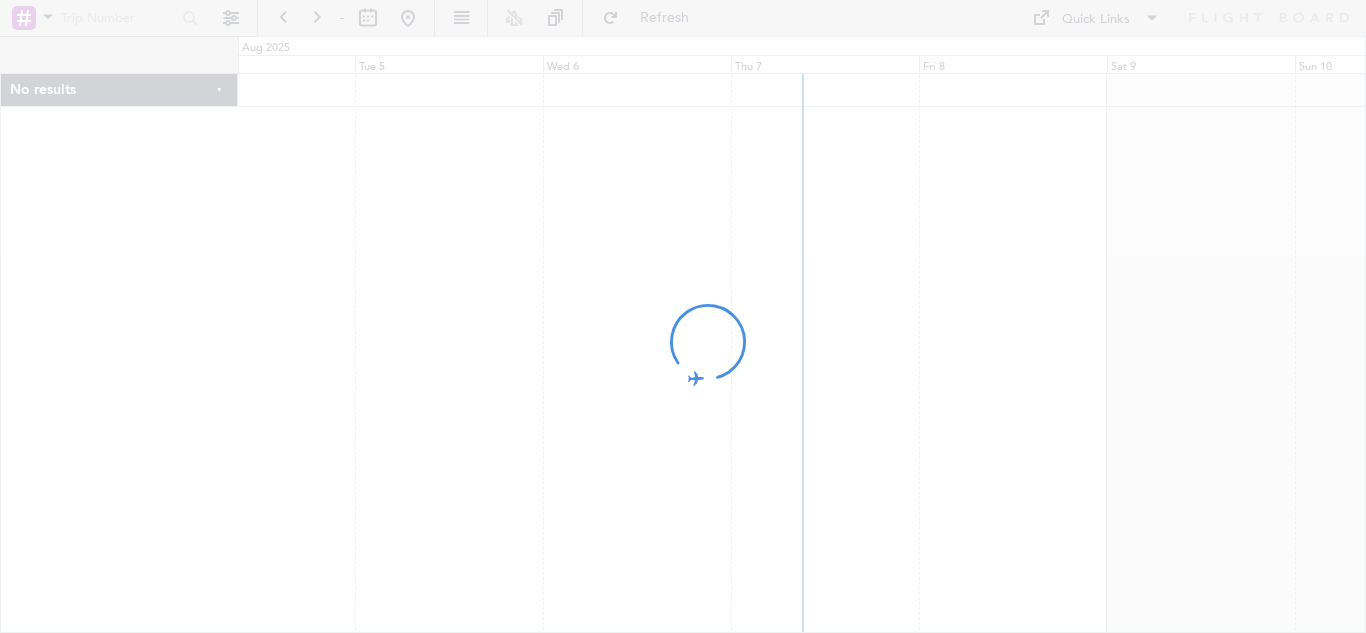 scroll, scrollTop: 0, scrollLeft: 0, axis: both 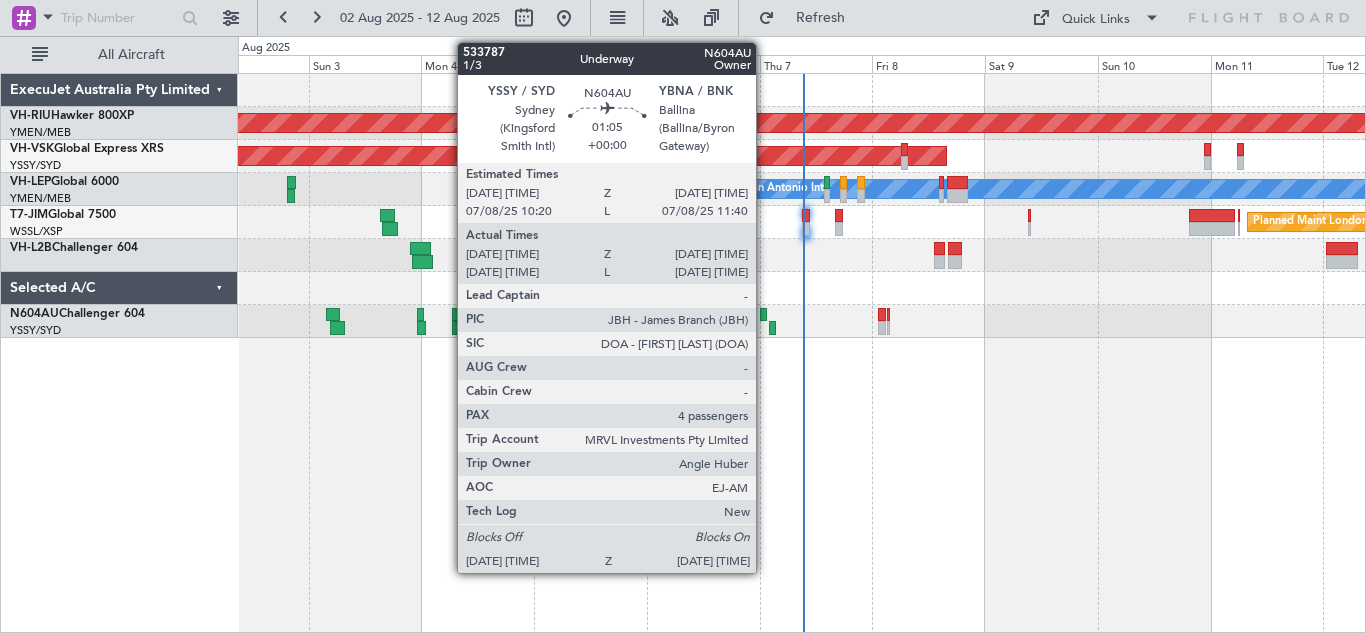 click 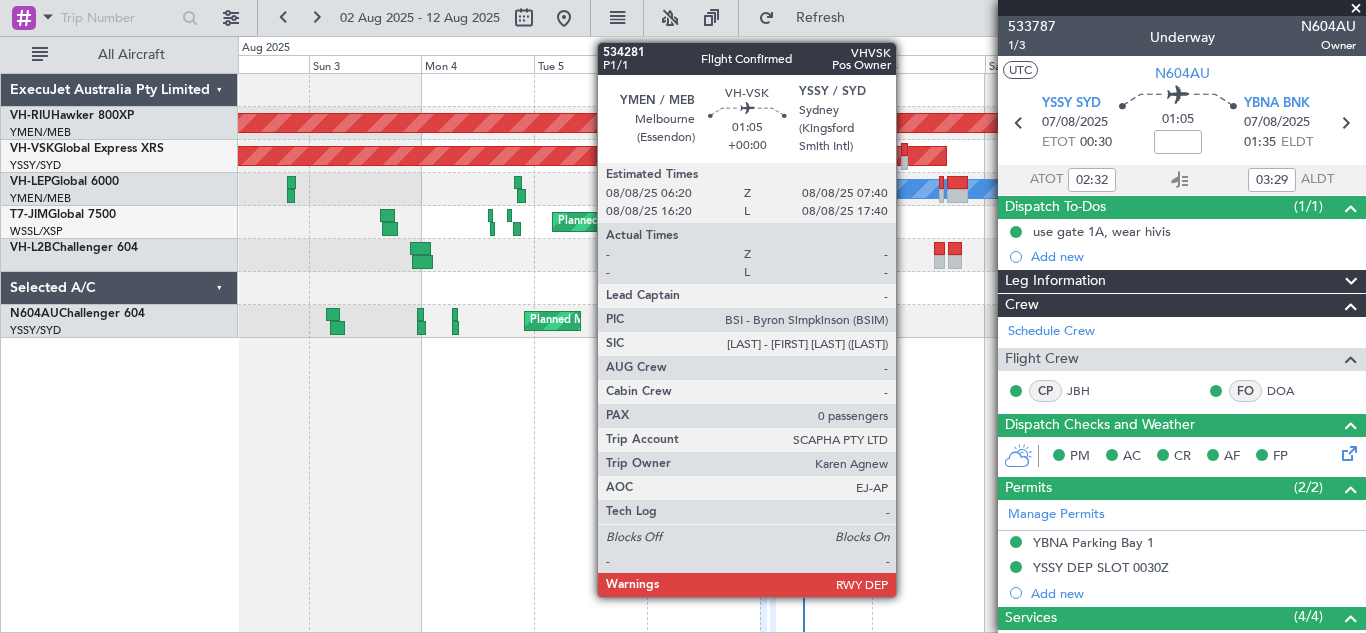 click 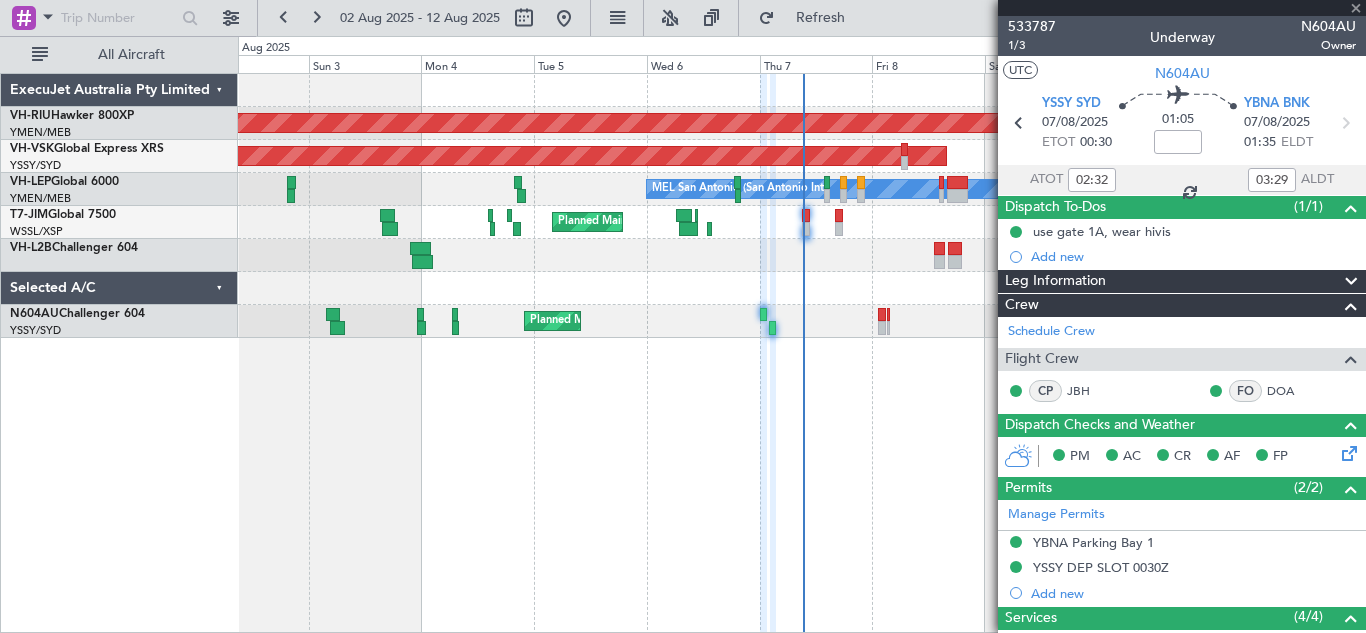 type 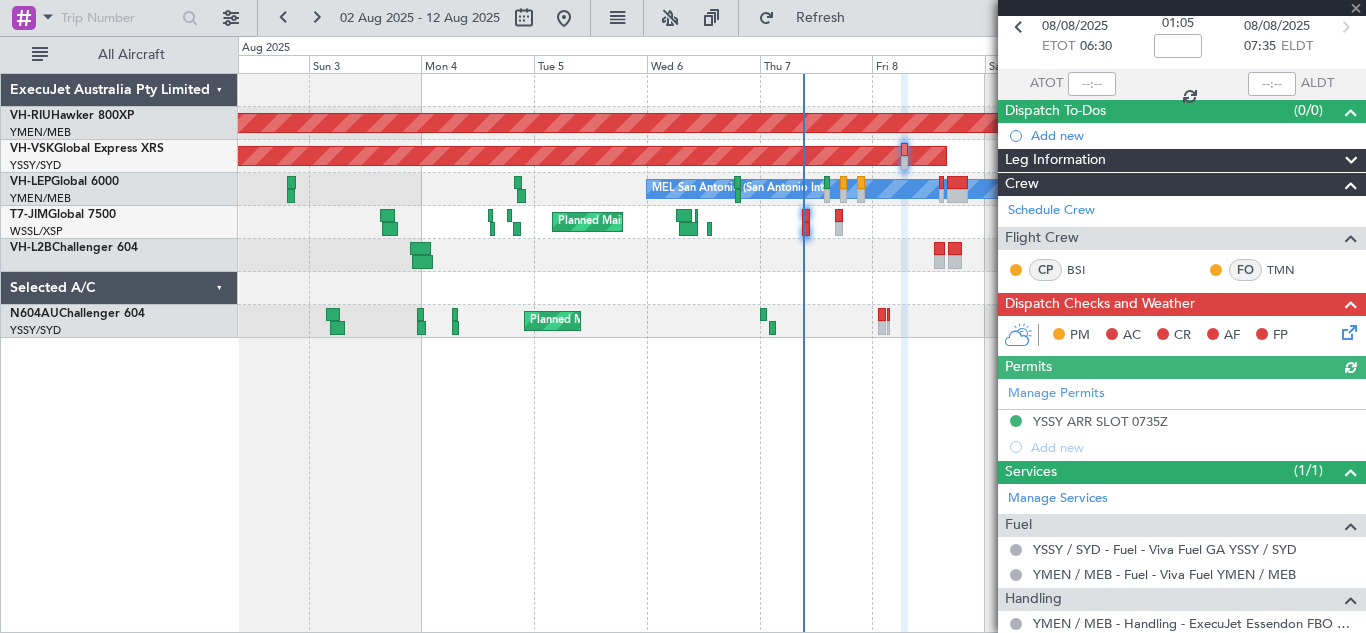 scroll, scrollTop: 180, scrollLeft: 0, axis: vertical 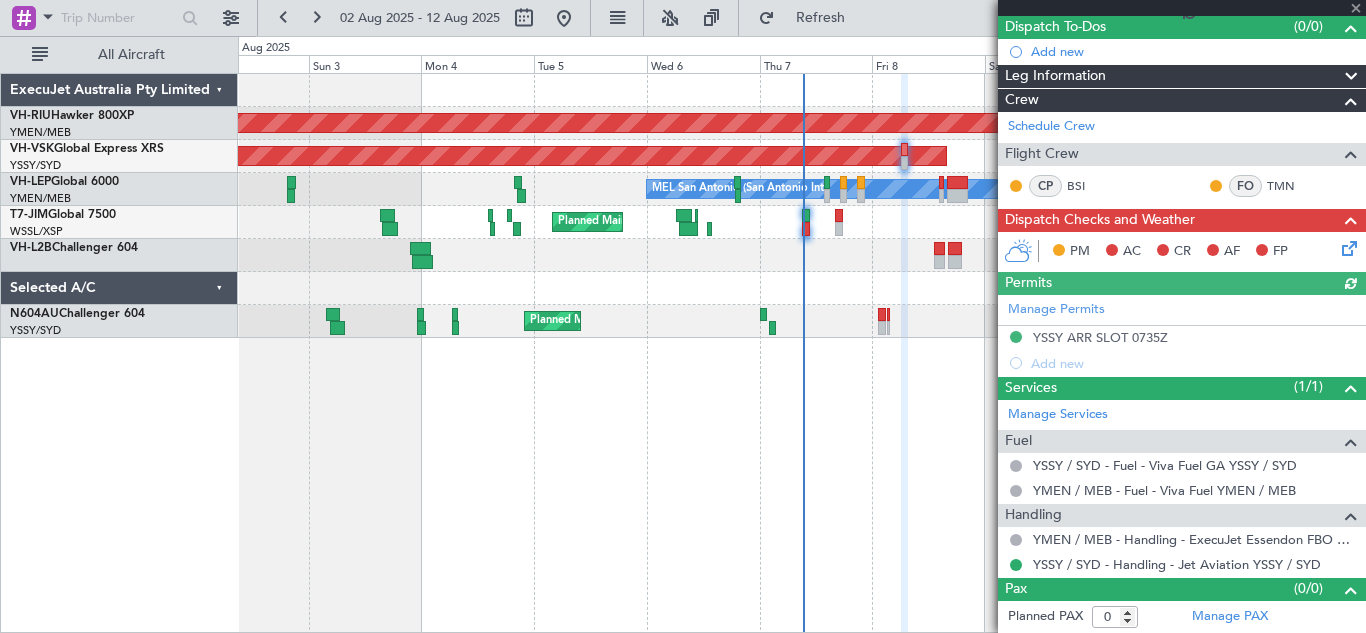 click at bounding box center (1182, 8) 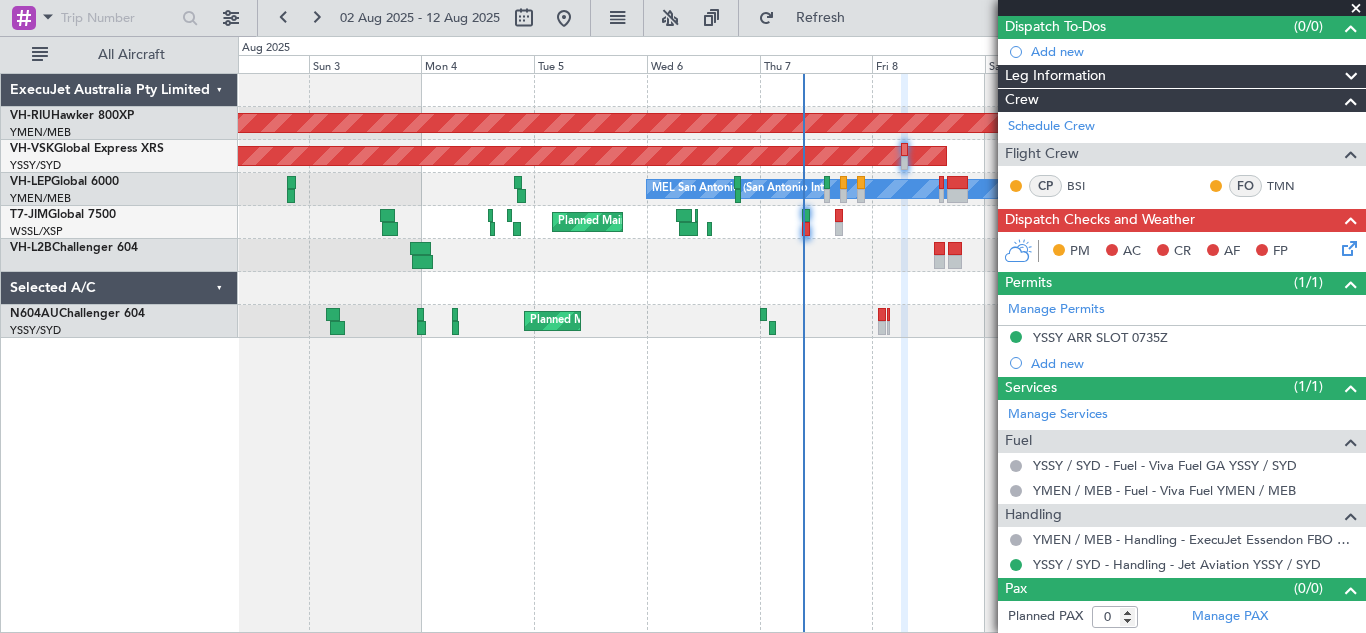 click at bounding box center (1356, 9) 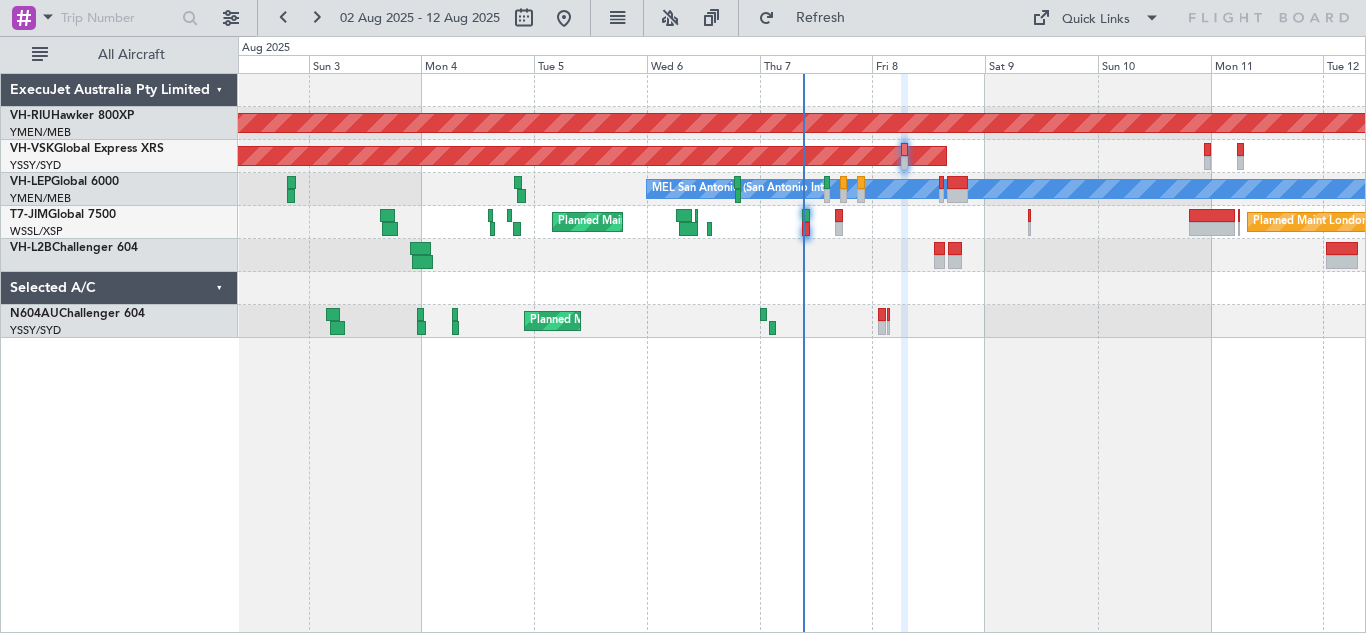 scroll, scrollTop: 0, scrollLeft: 0, axis: both 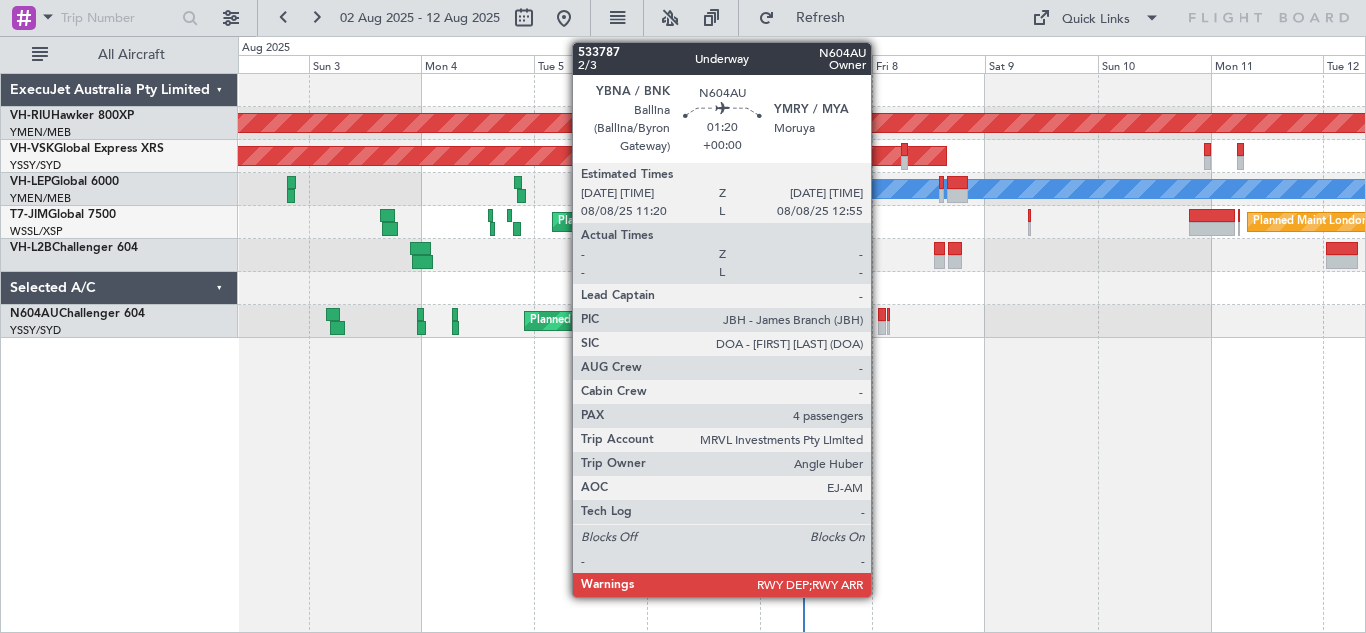 click 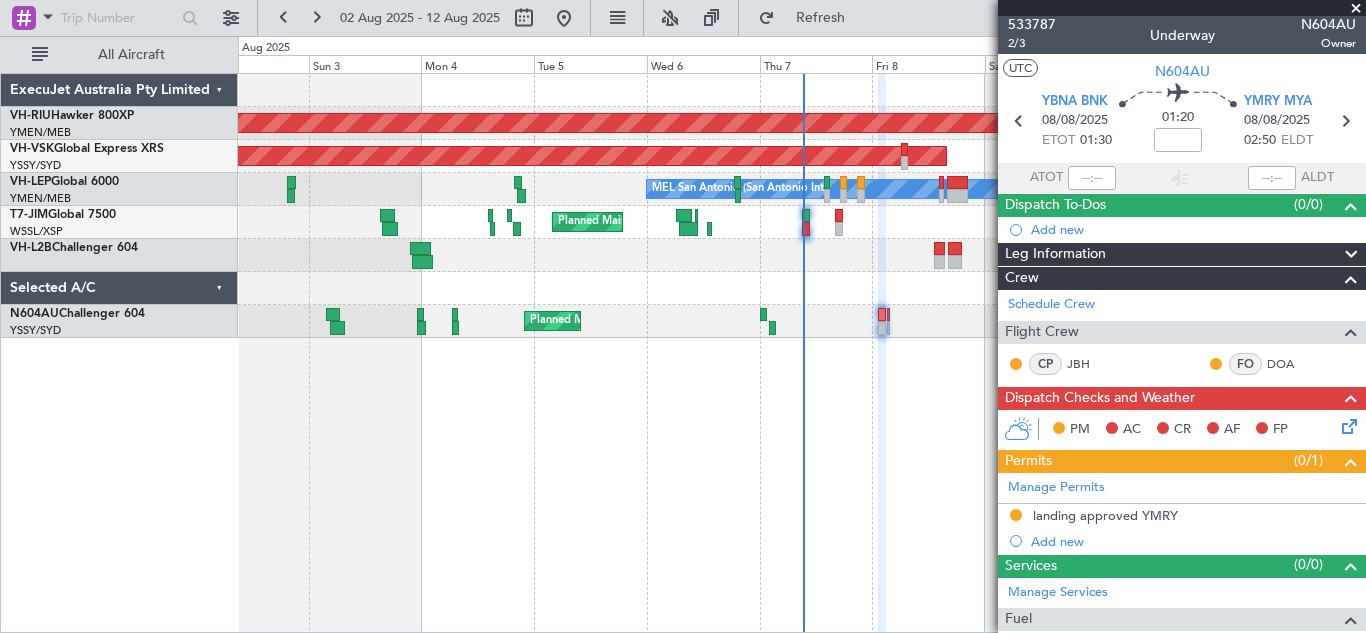 scroll, scrollTop: 0, scrollLeft: 0, axis: both 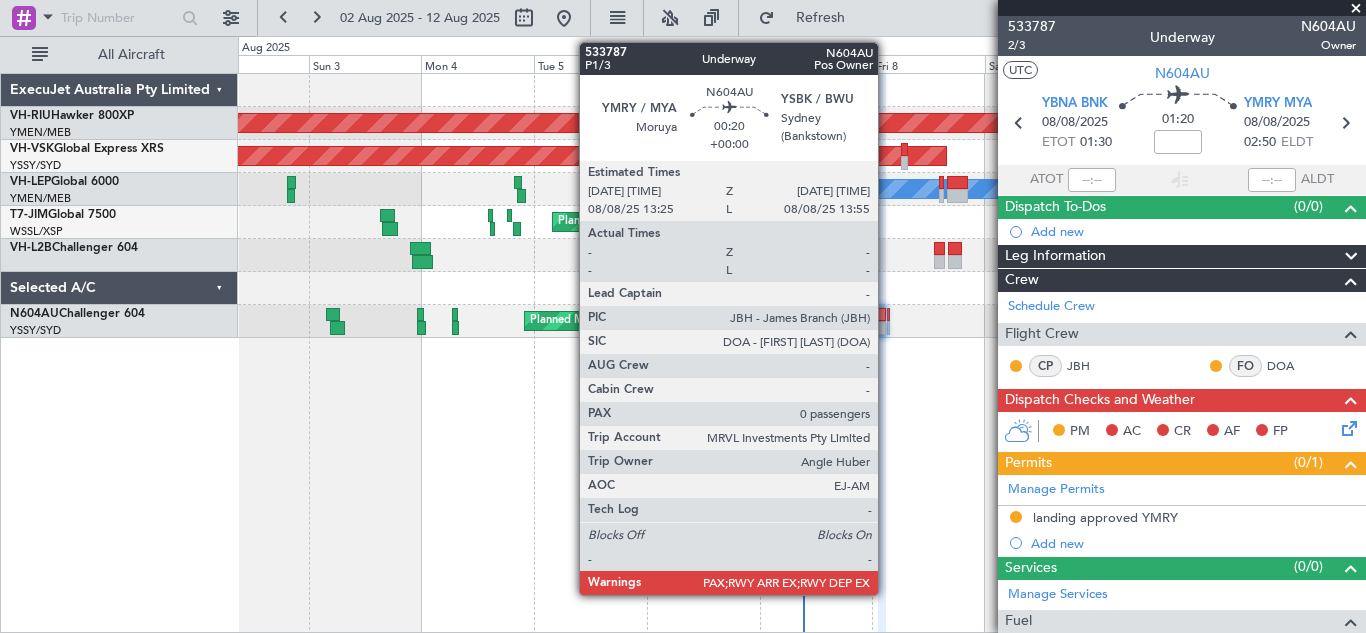 click 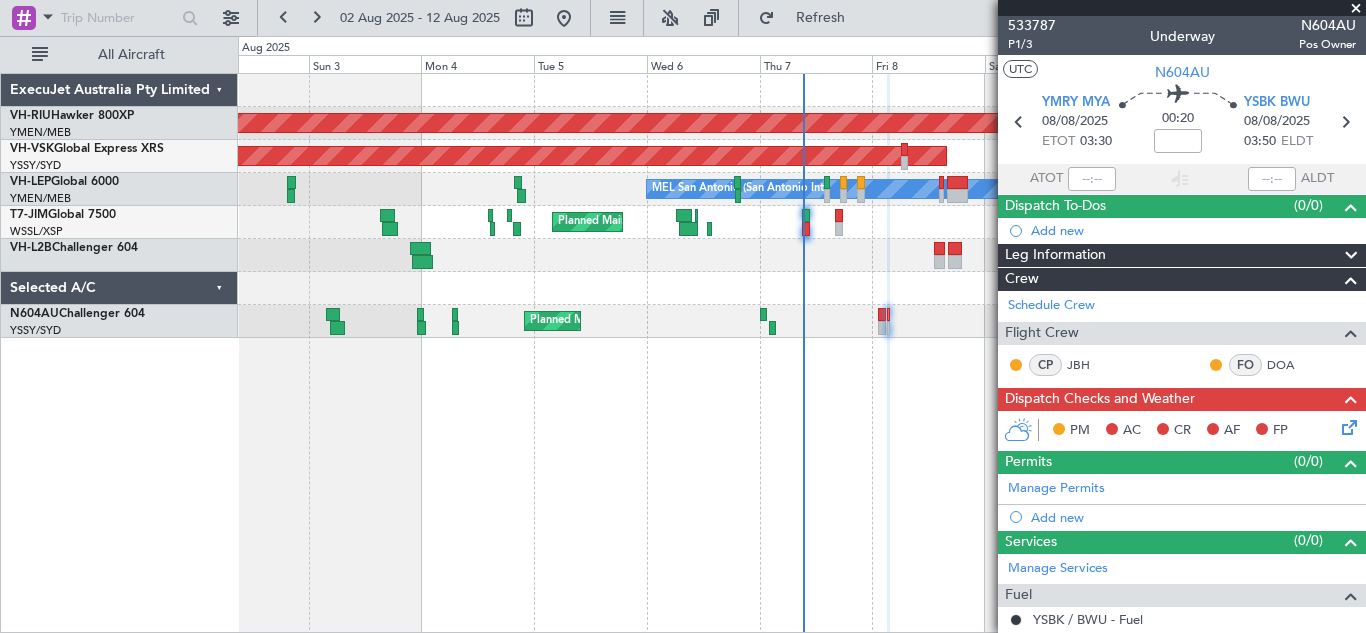 scroll, scrollTop: 0, scrollLeft: 0, axis: both 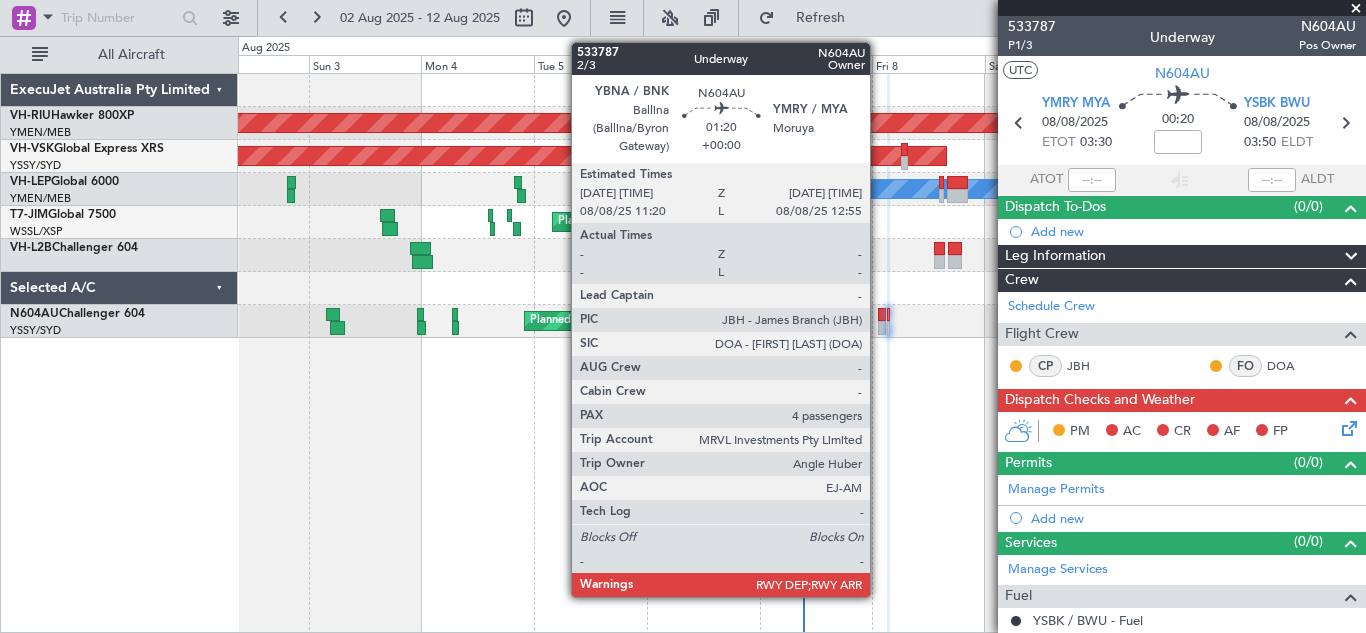 click 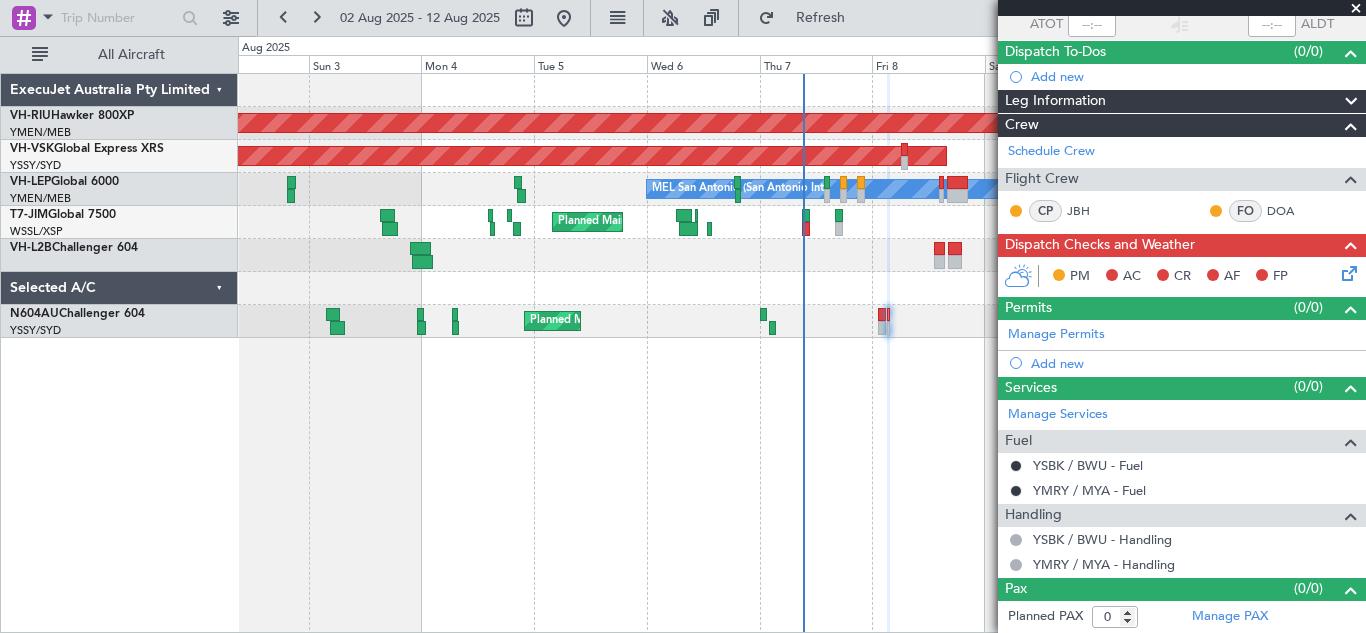 scroll, scrollTop: 3, scrollLeft: 0, axis: vertical 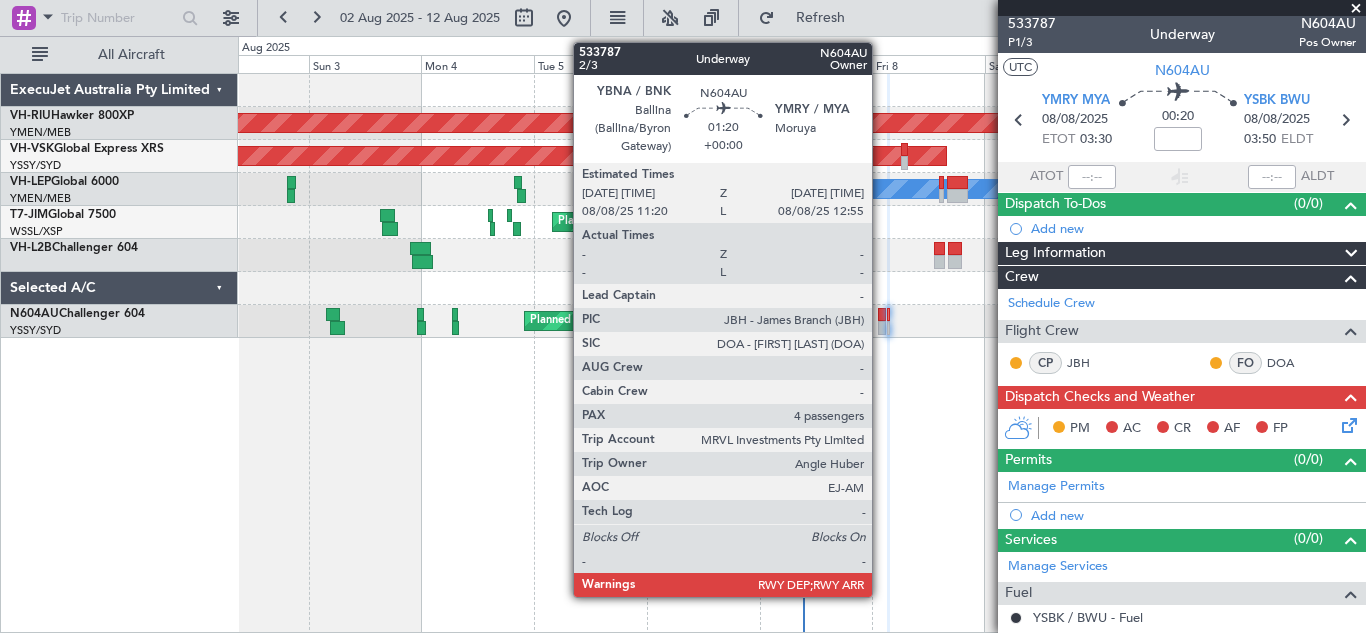 click 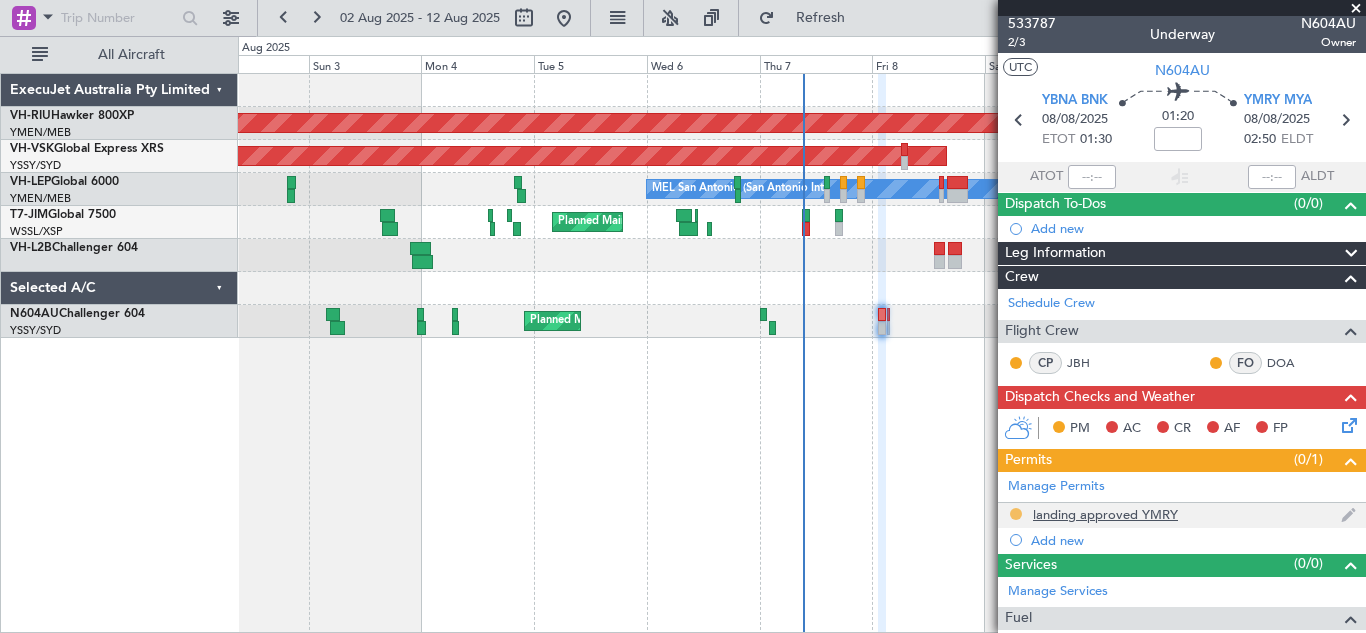 click at bounding box center (1016, 514) 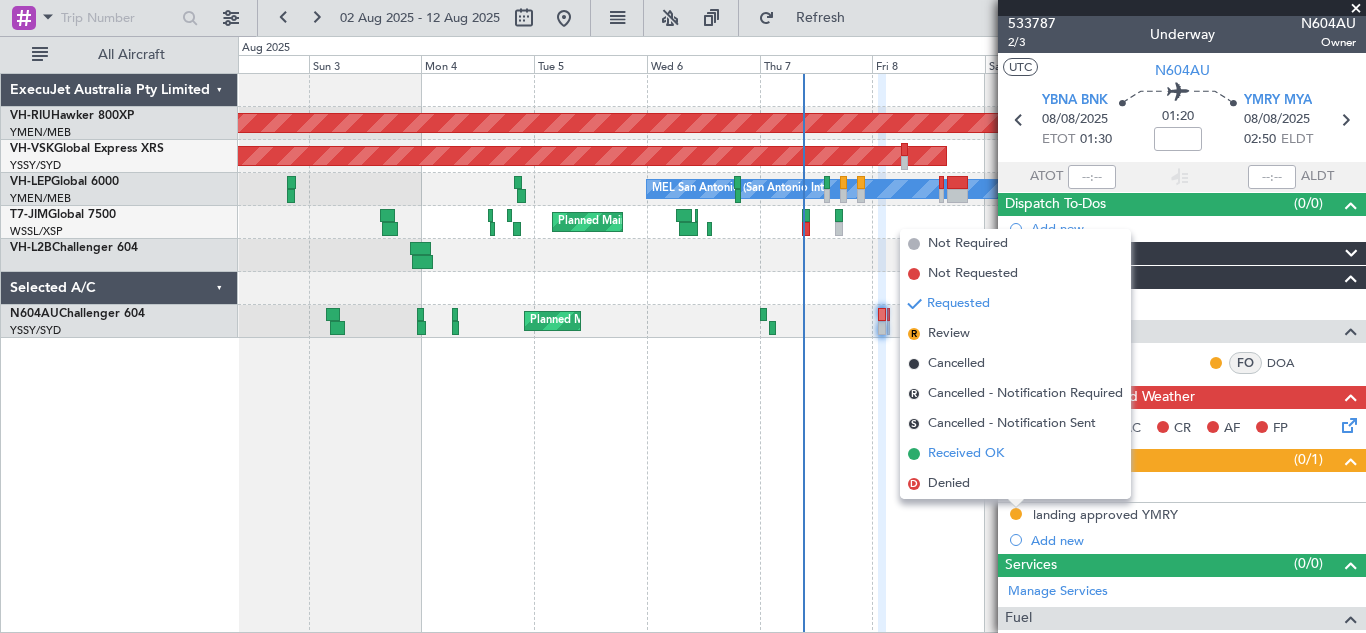 click on "Received OK" at bounding box center (966, 454) 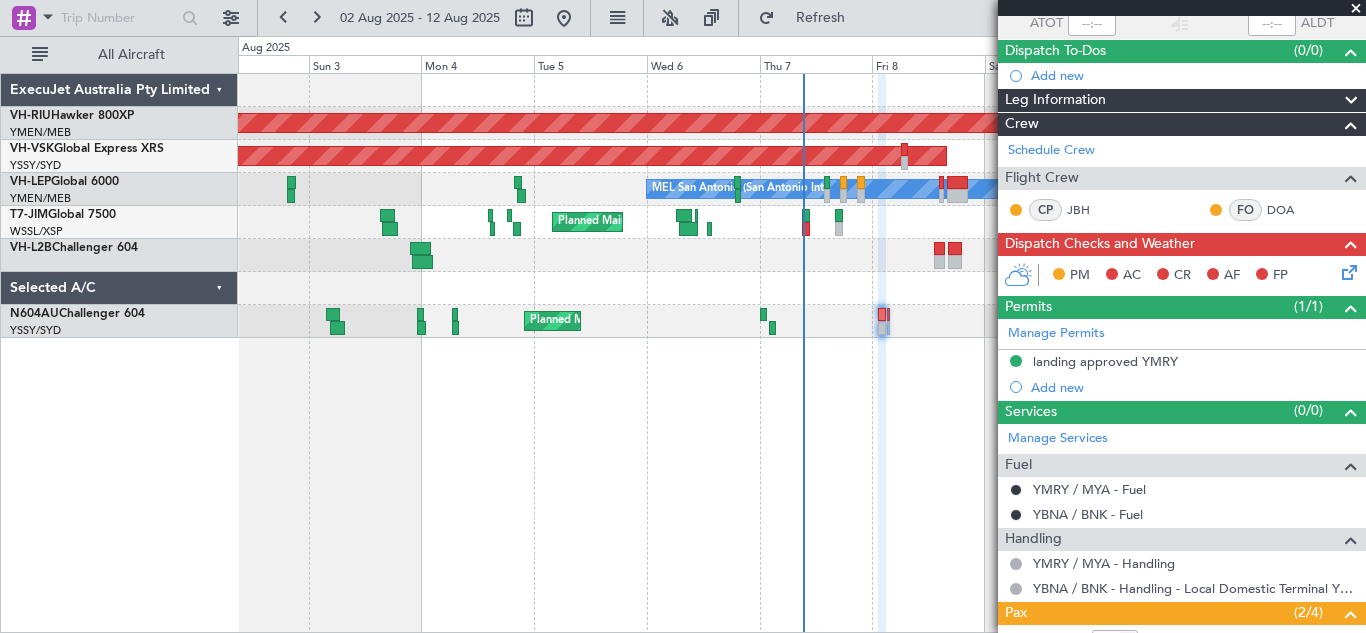 scroll, scrollTop: 151, scrollLeft: 0, axis: vertical 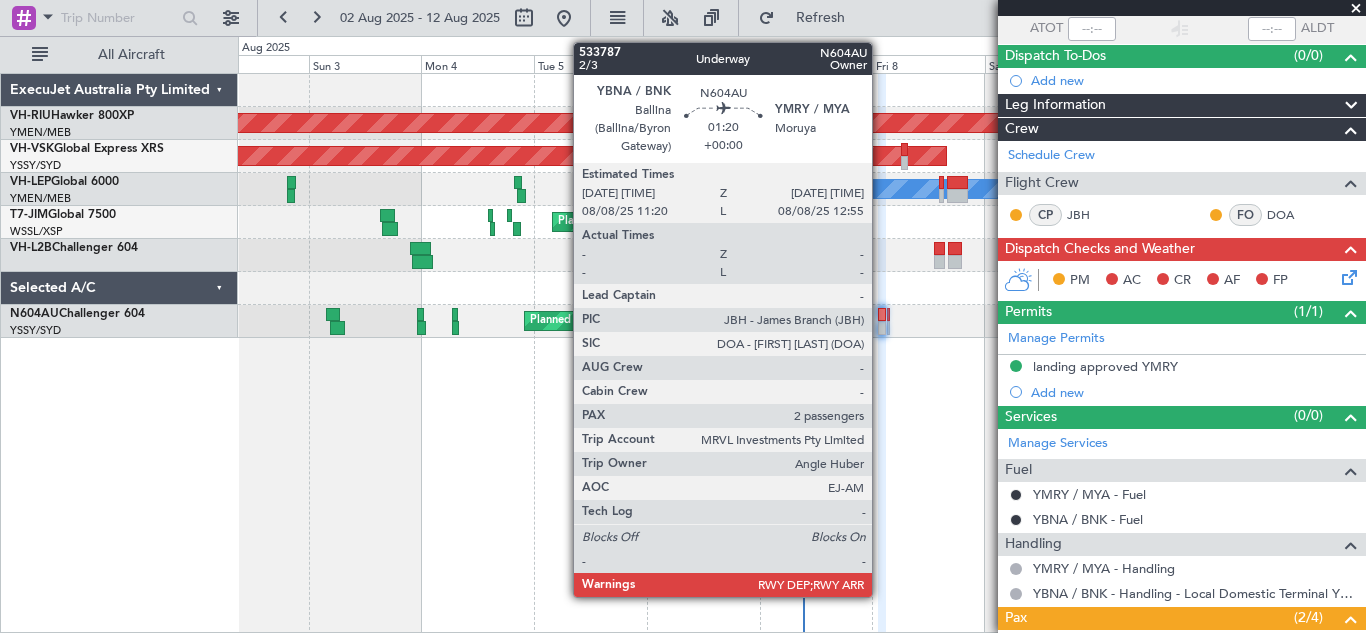 click 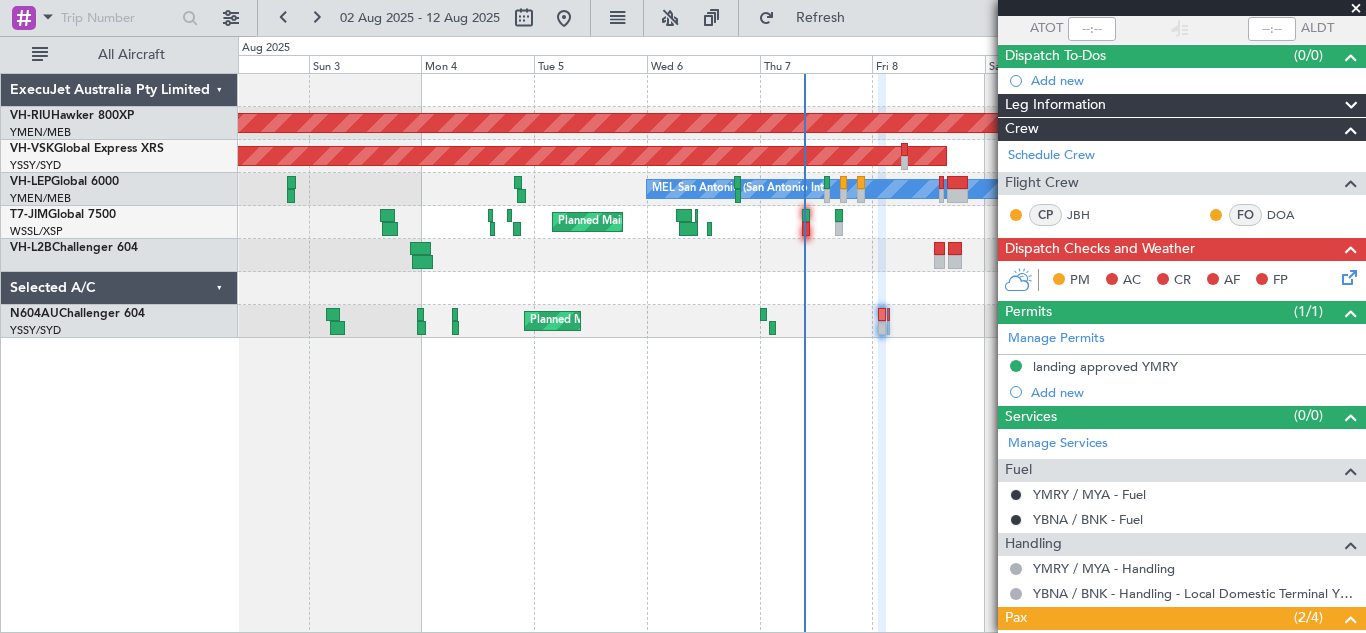 click 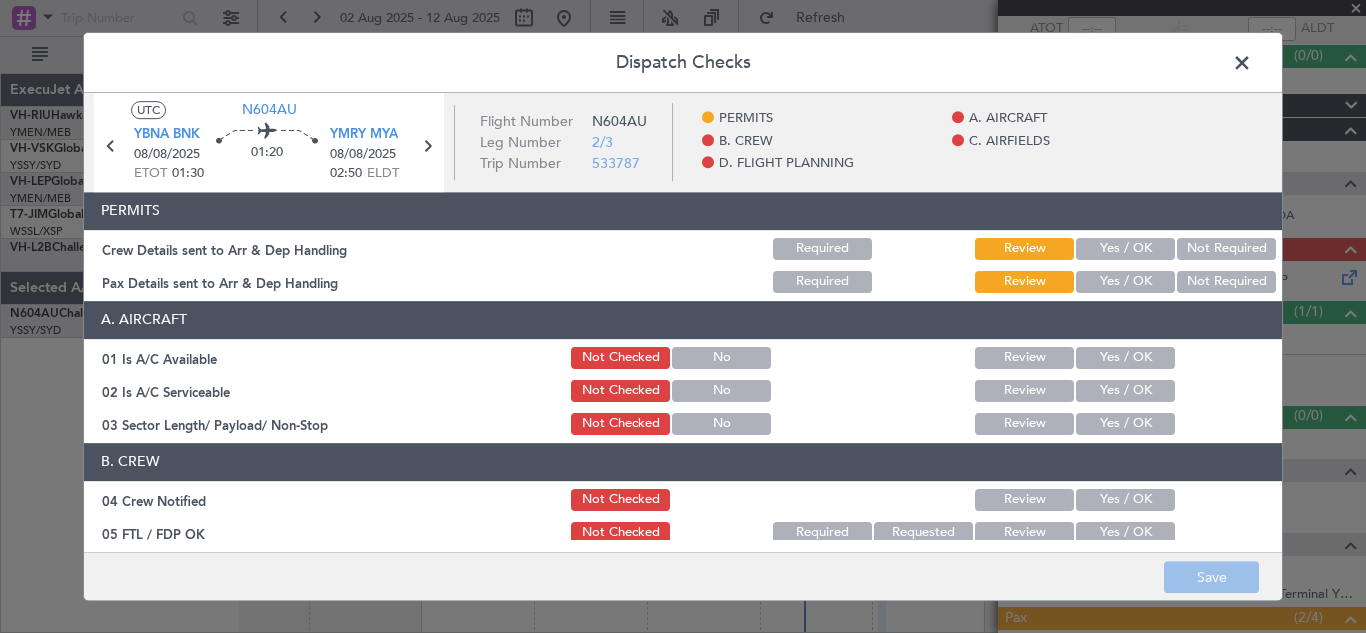click on "Yes / OK" 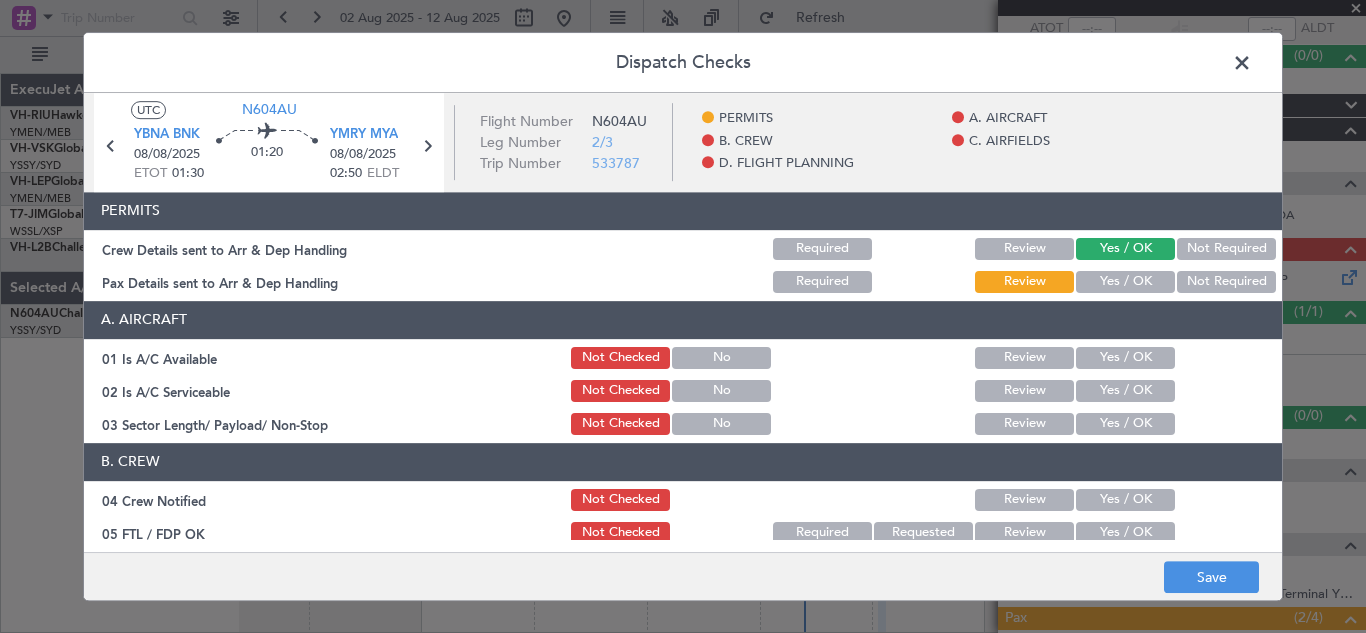 click on "Yes / OK" 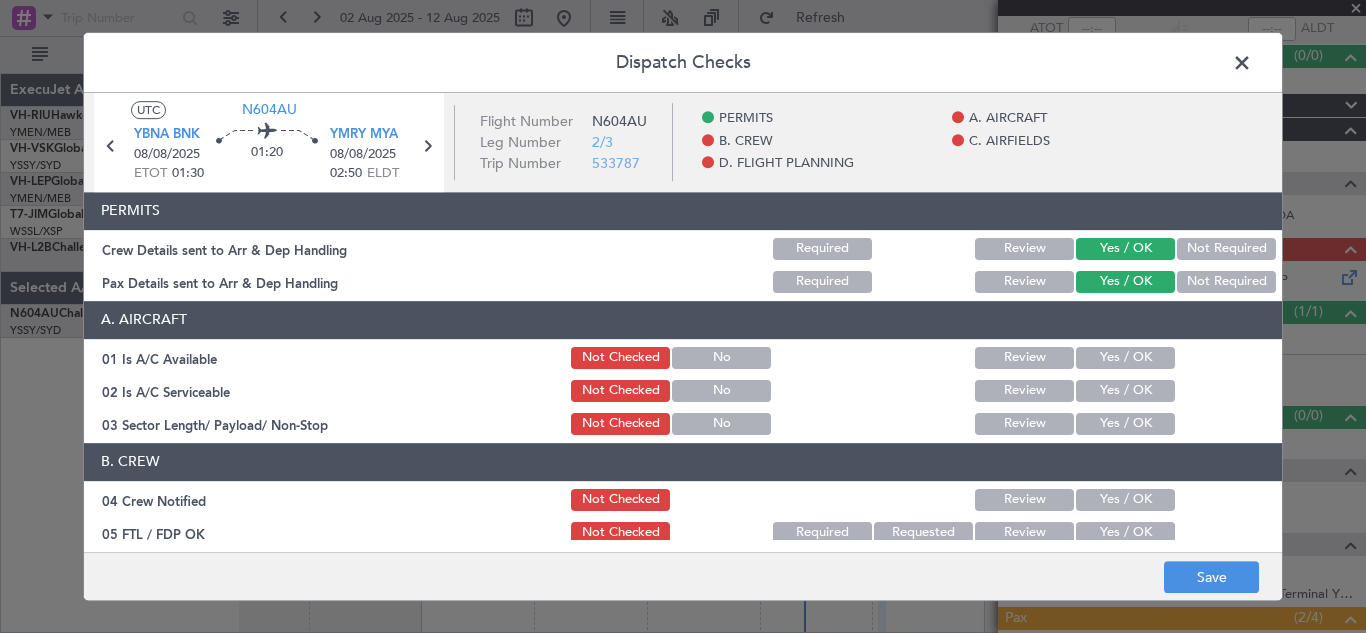 click on "Yes / OK" 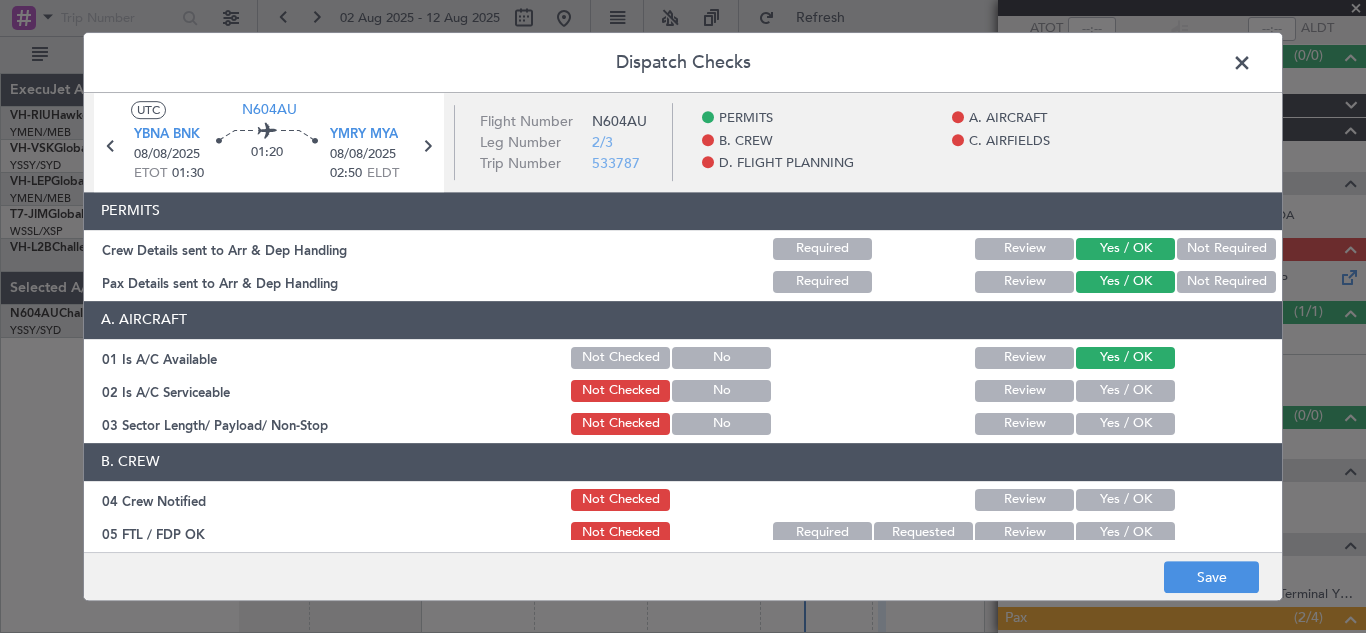 click on "Yes / OK" 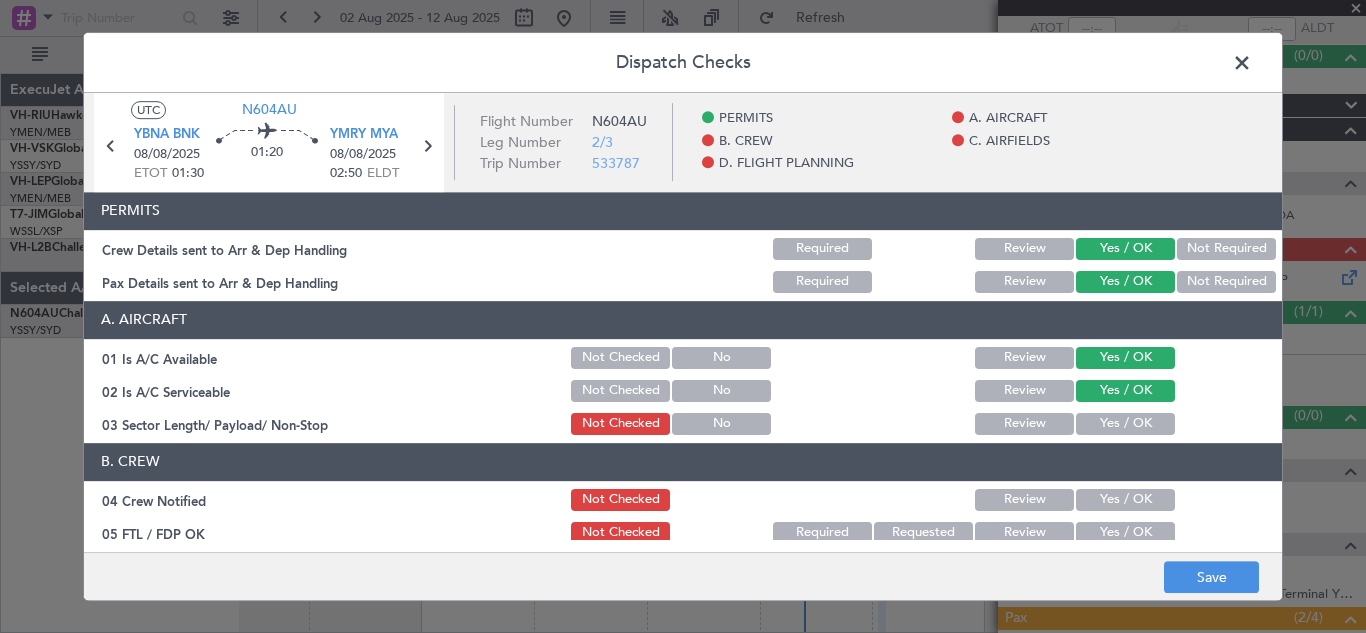 click on "Yes / OK" 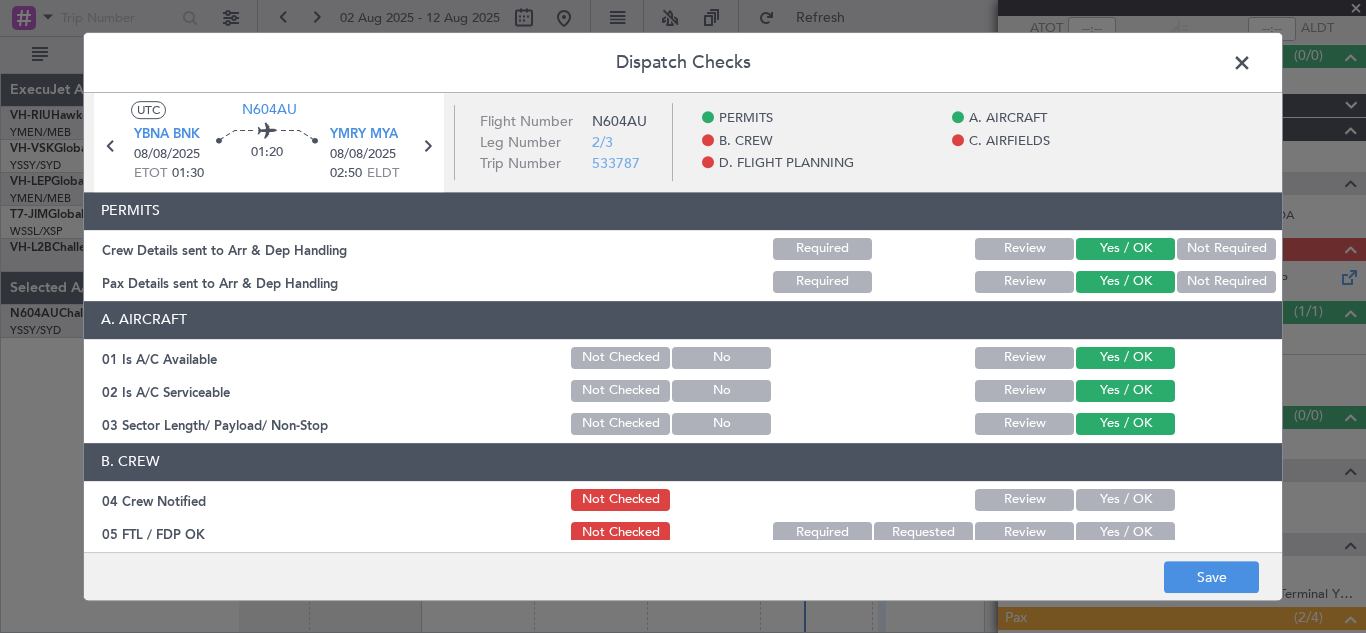 click on "Yes / OK" 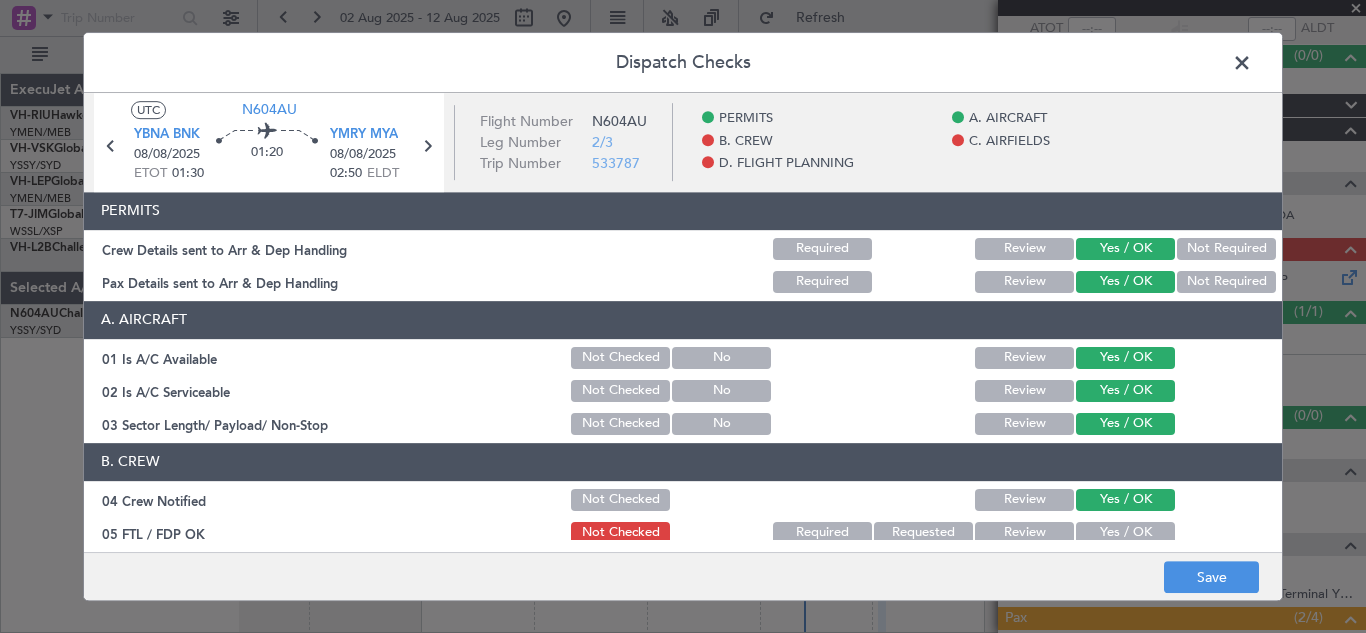 click on "Yes / OK" 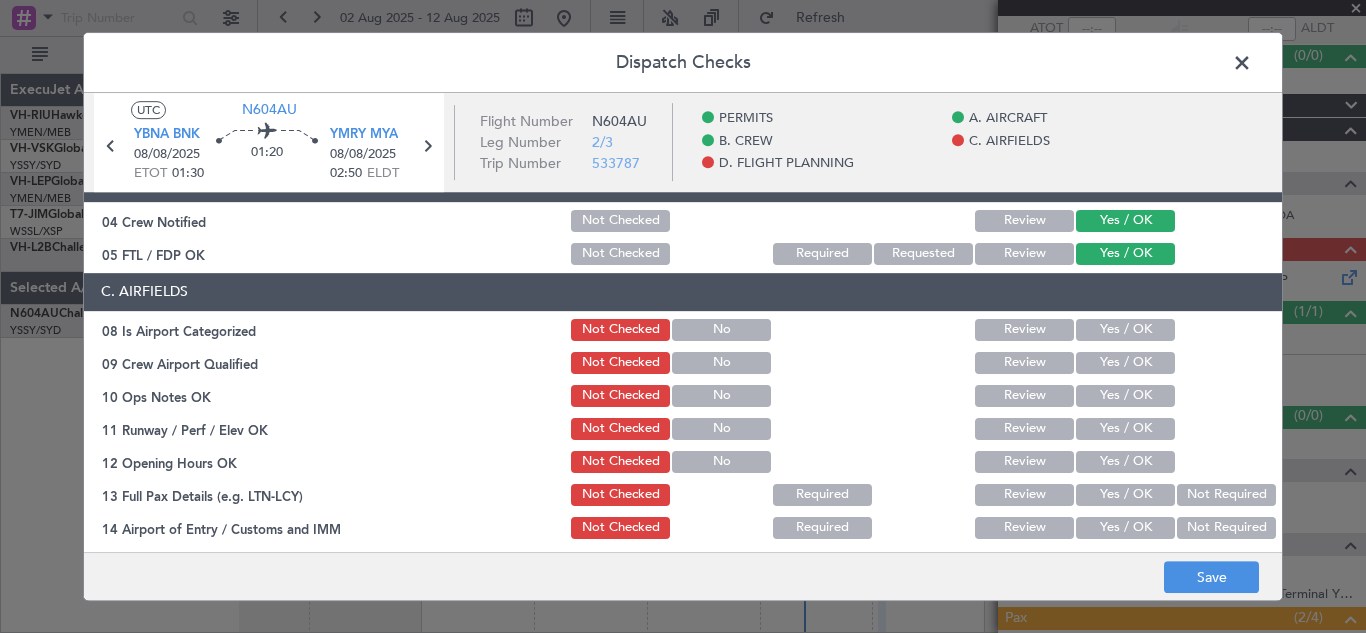 scroll, scrollTop: 294, scrollLeft: 0, axis: vertical 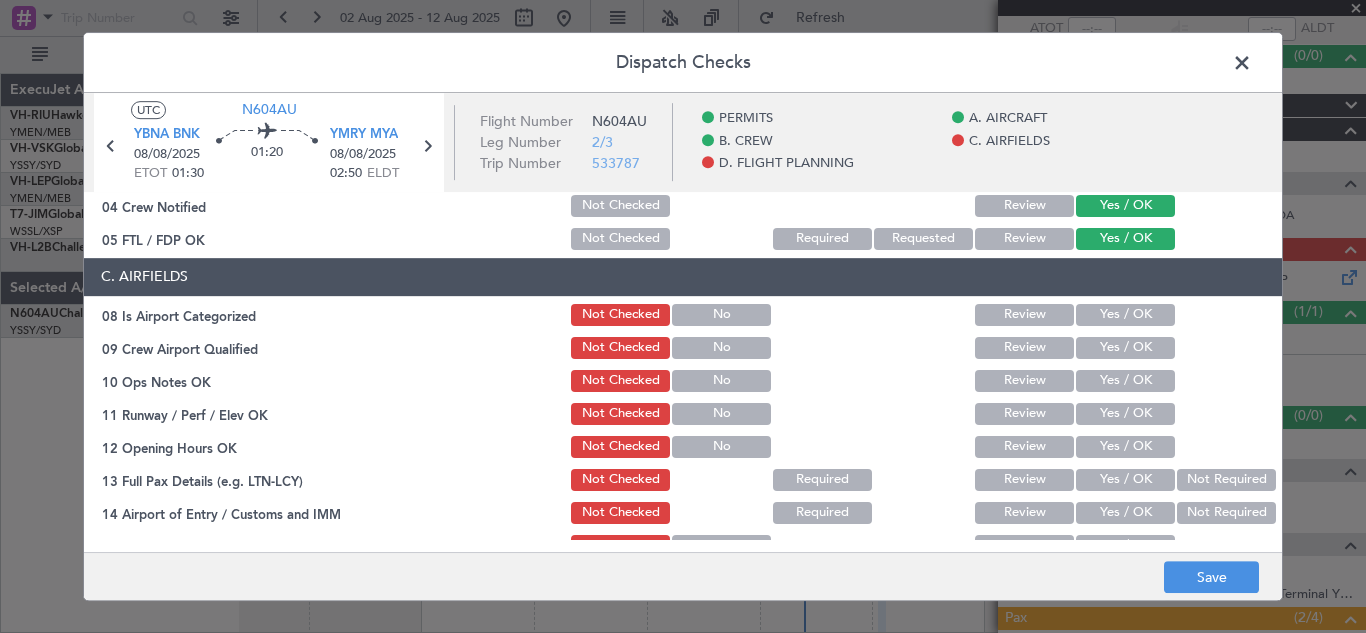 click on "Yes / OK" 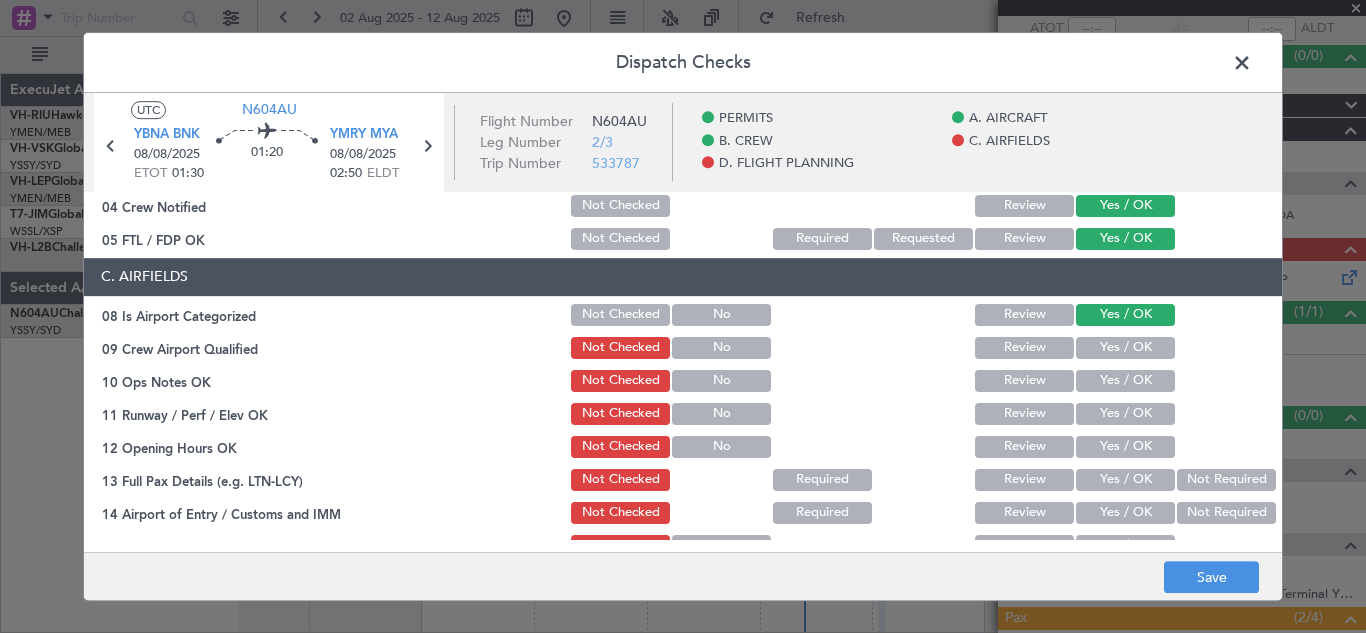 click on "Yes / OK" 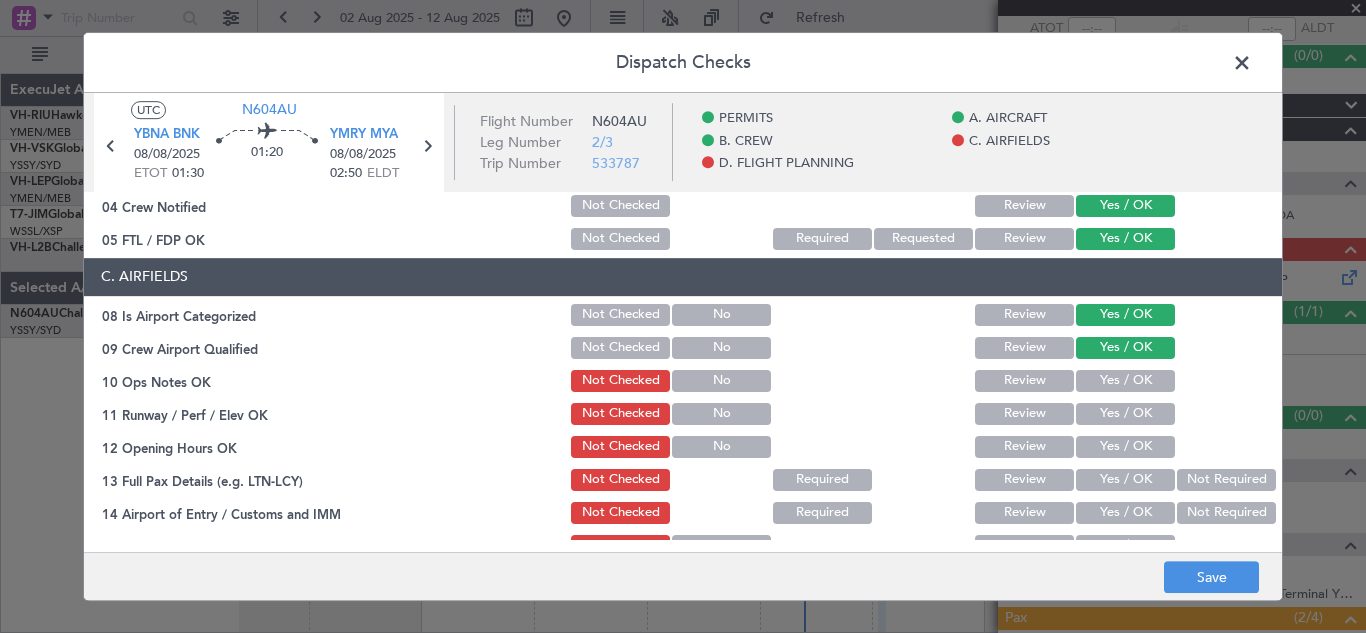 click on "Yes / OK" 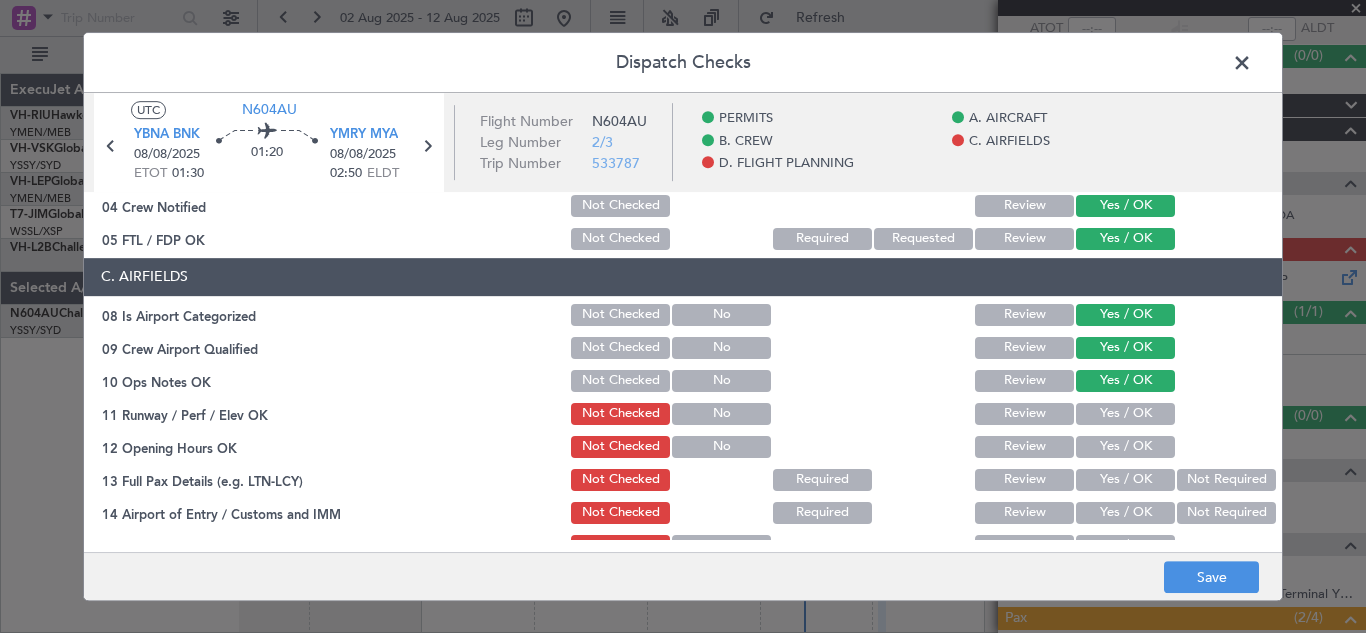 click on "Yes / OK" 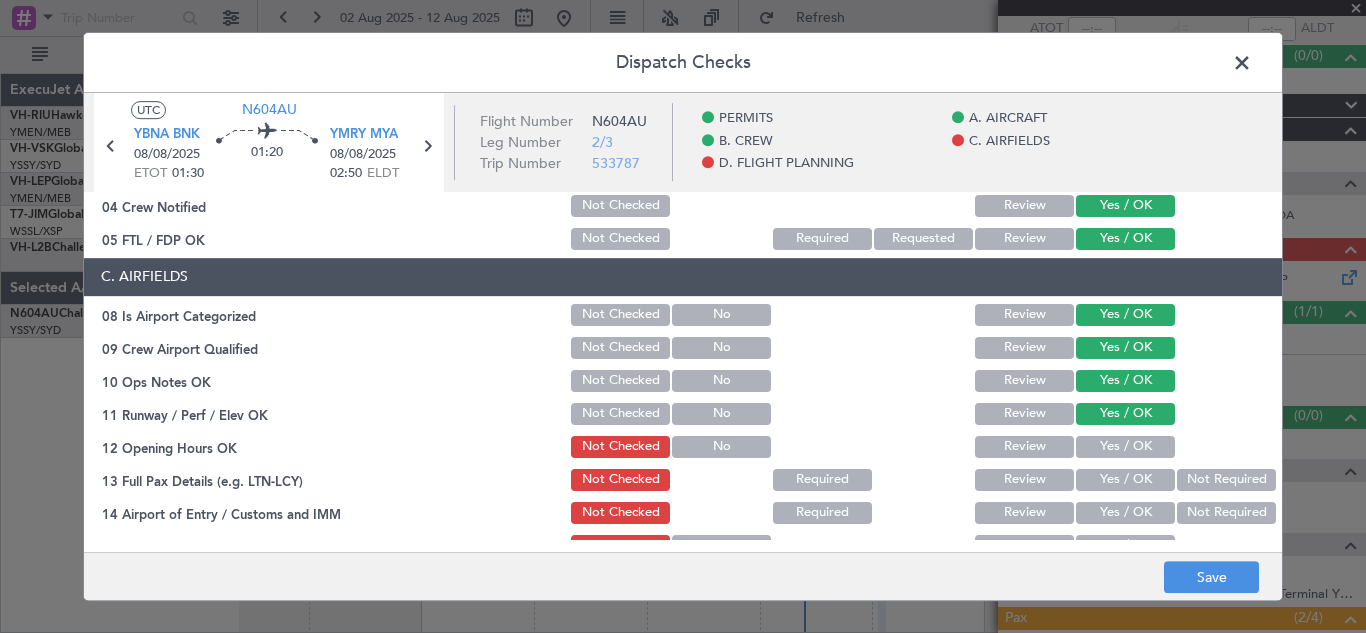 click on "Yes / OK" 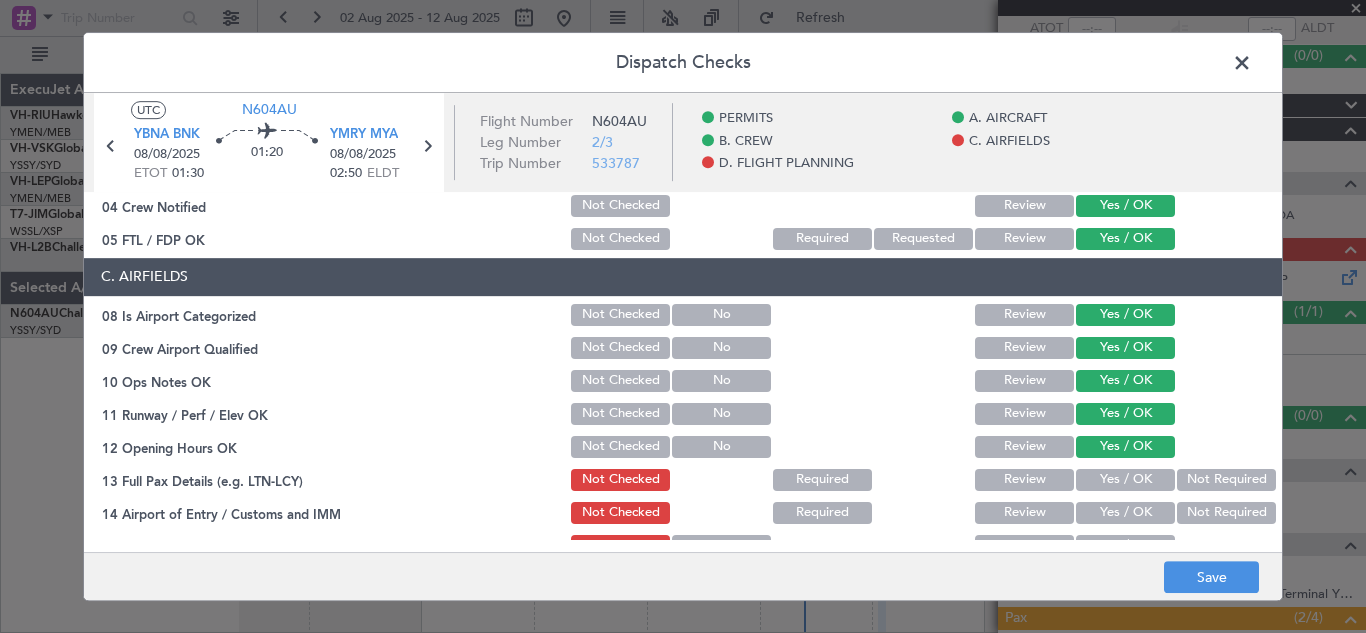 click on "Yes / OK" 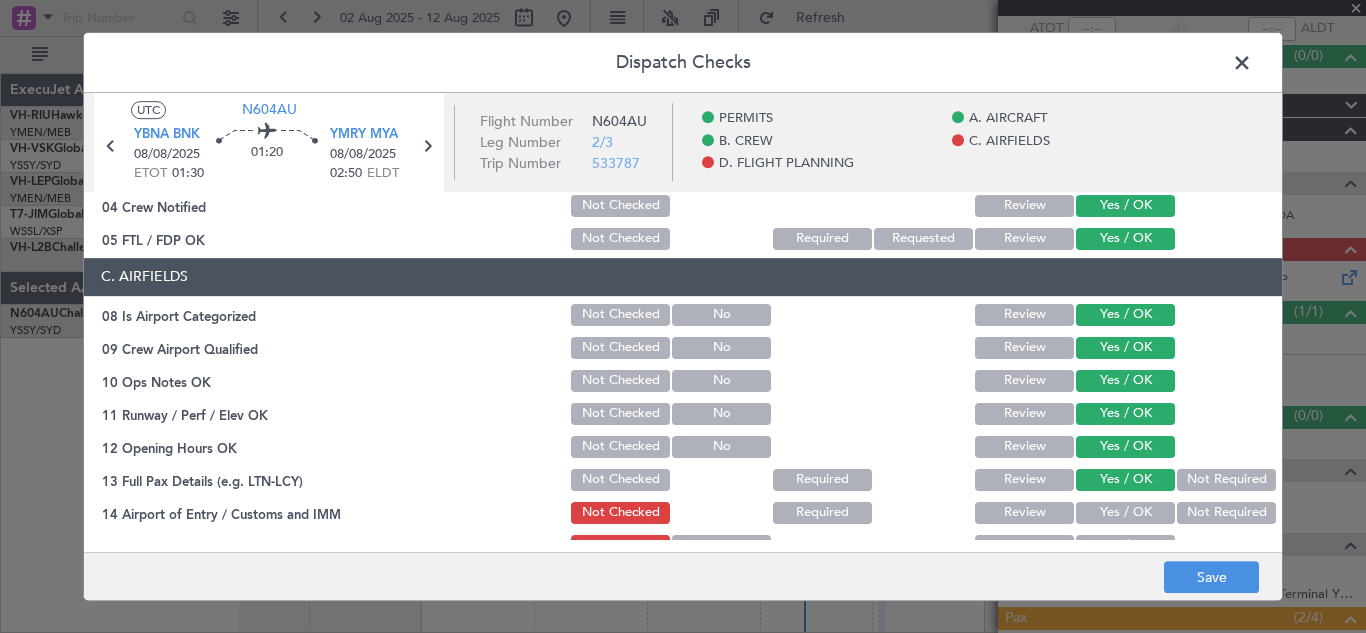 click on "Yes / OK" 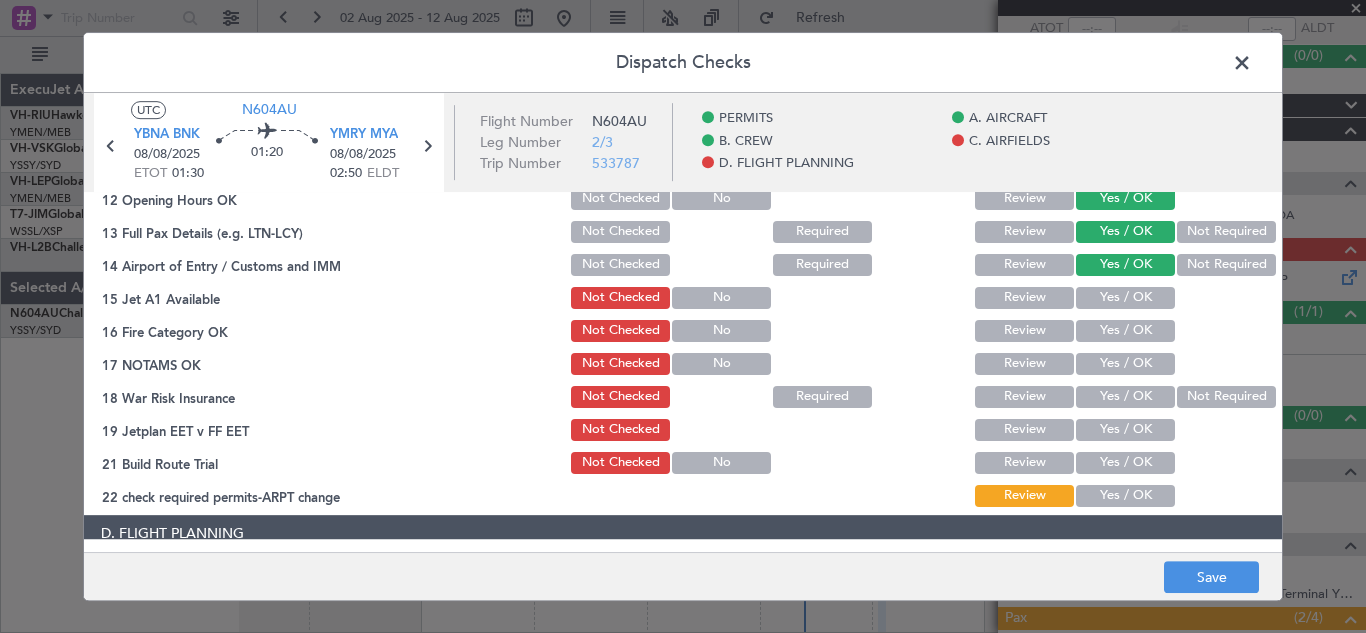 scroll, scrollTop: 546, scrollLeft: 0, axis: vertical 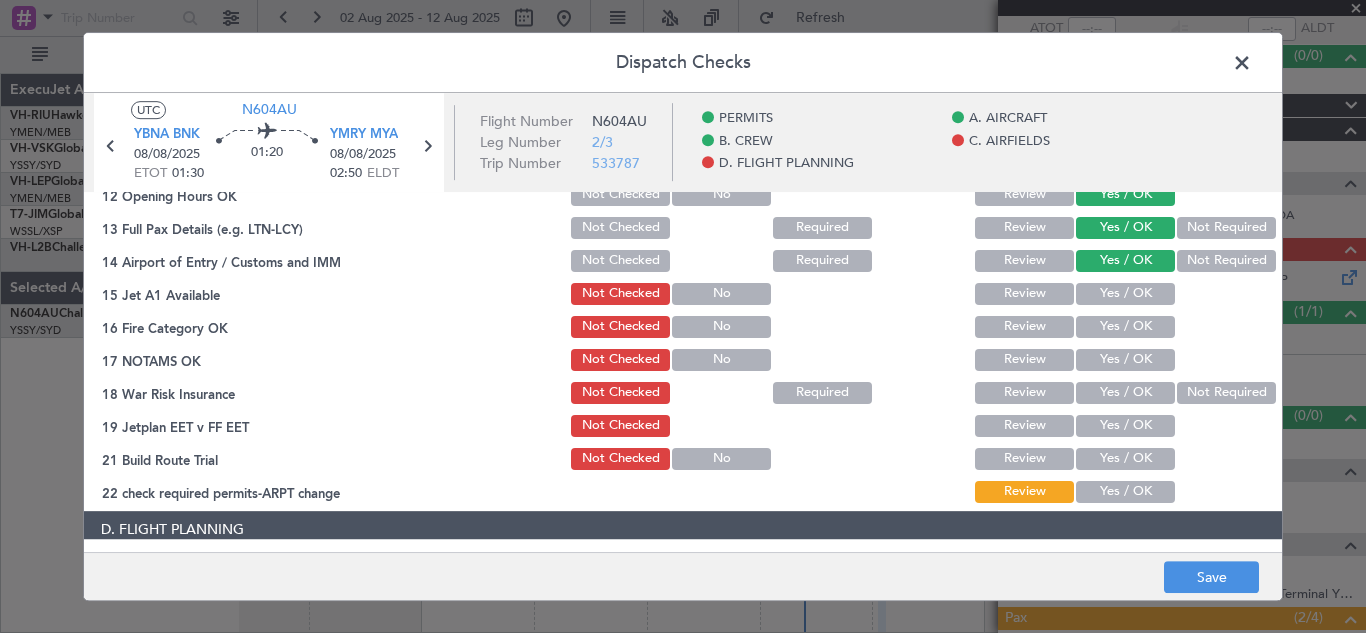 click on "Yes / OK" 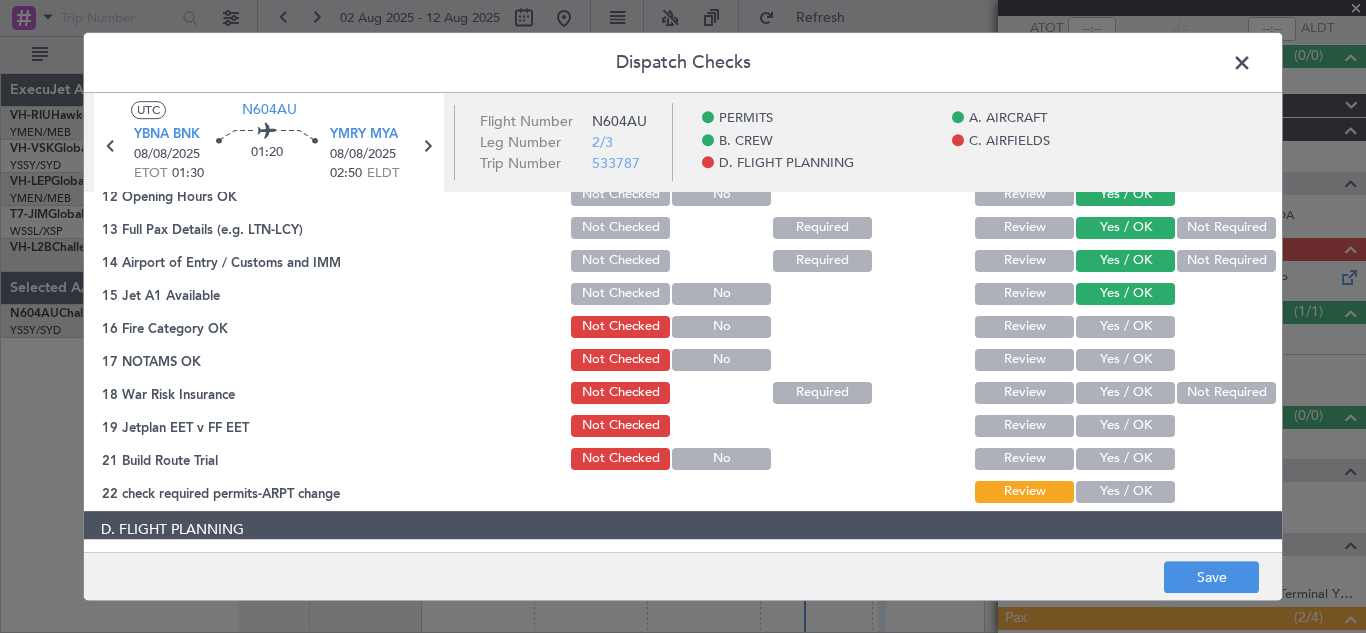 click on "Yes / OK" 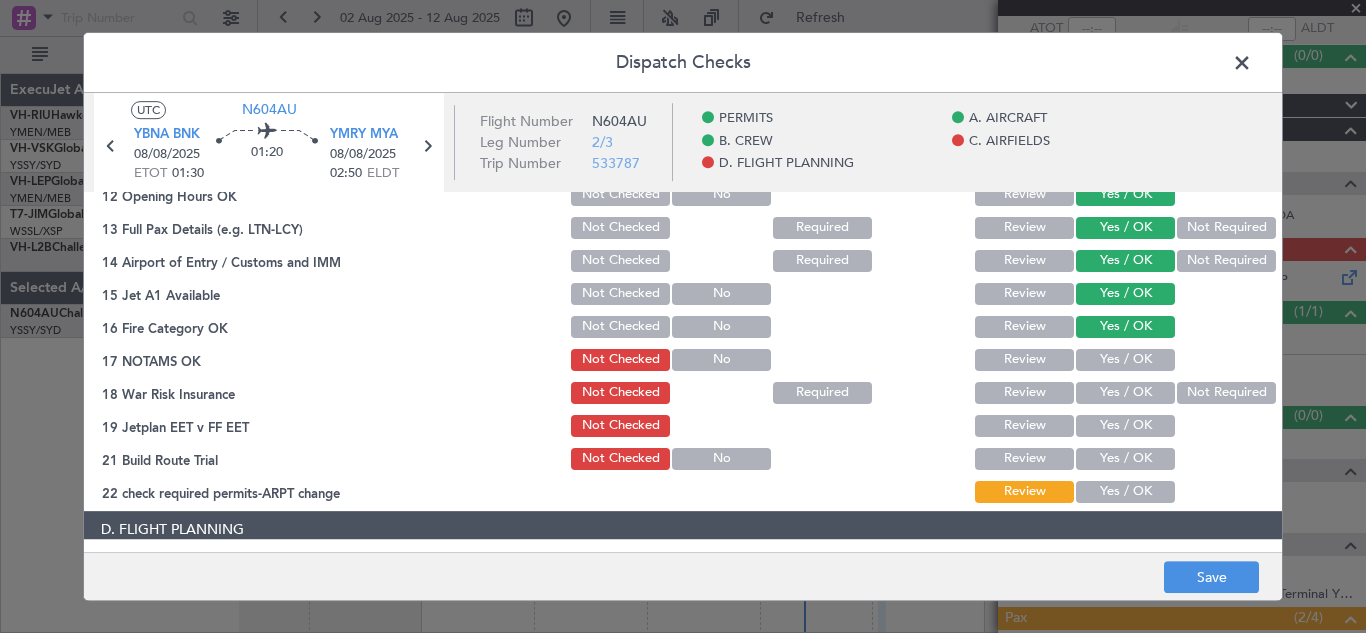 click on "Yes / OK" 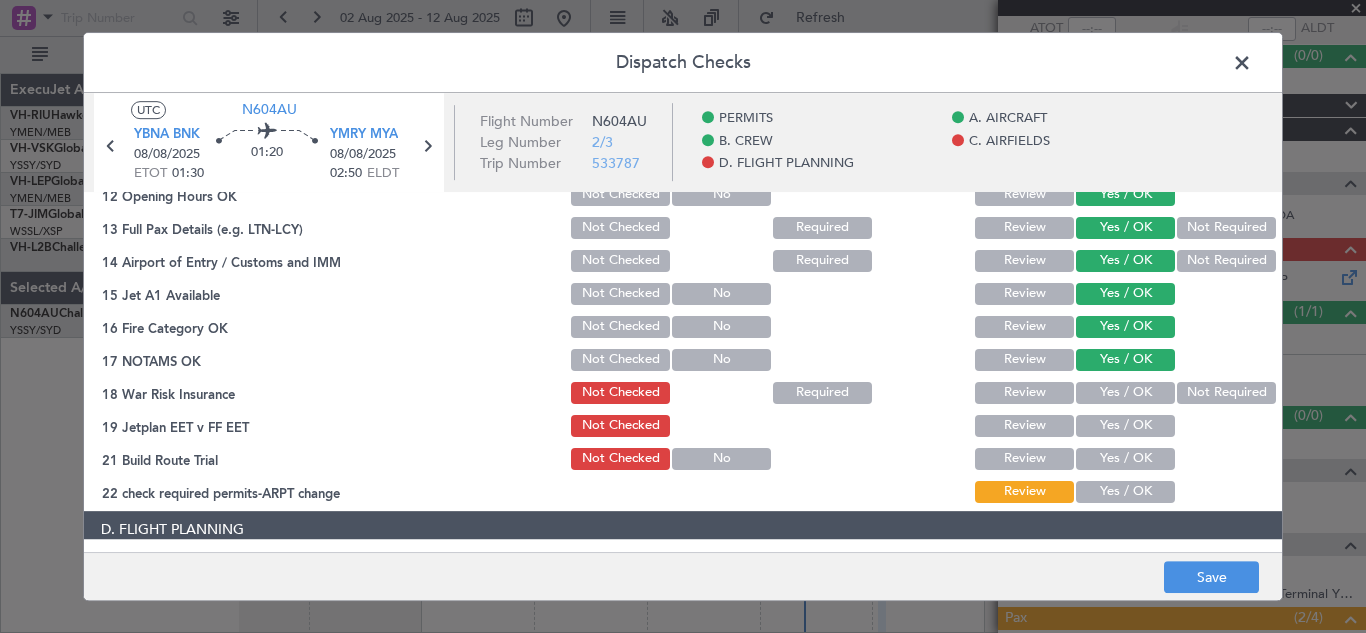 click on "Yes / OK" 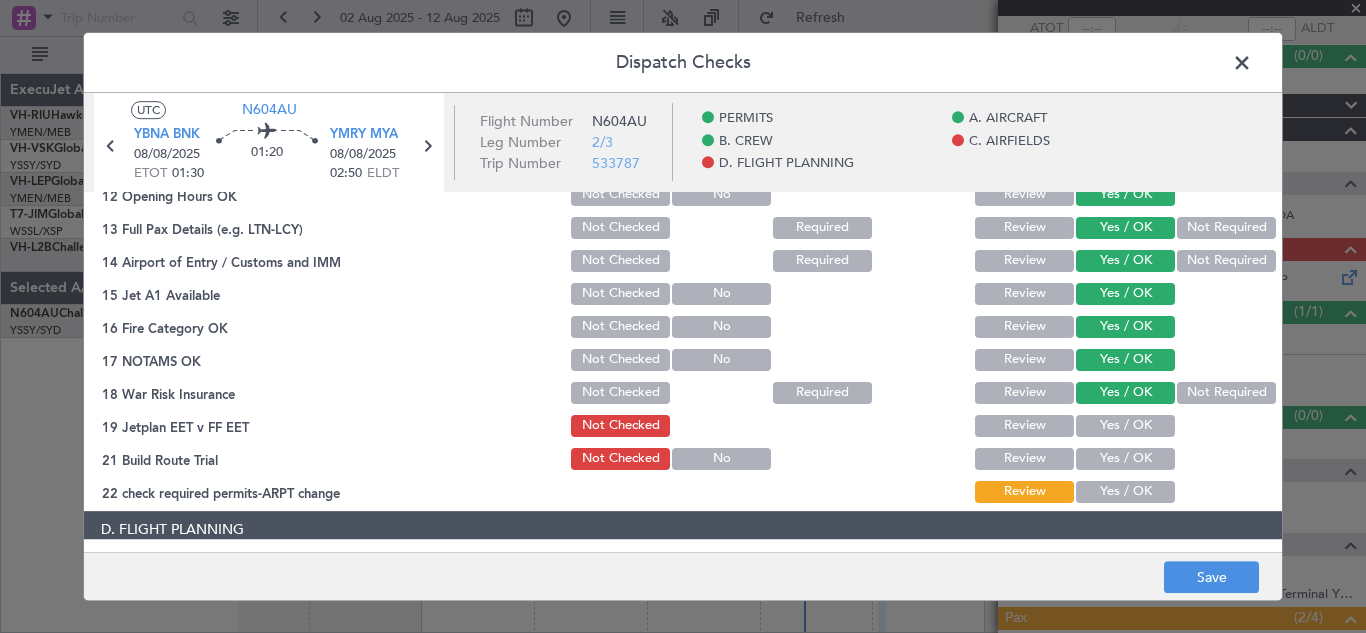 click on "Yes / OK" 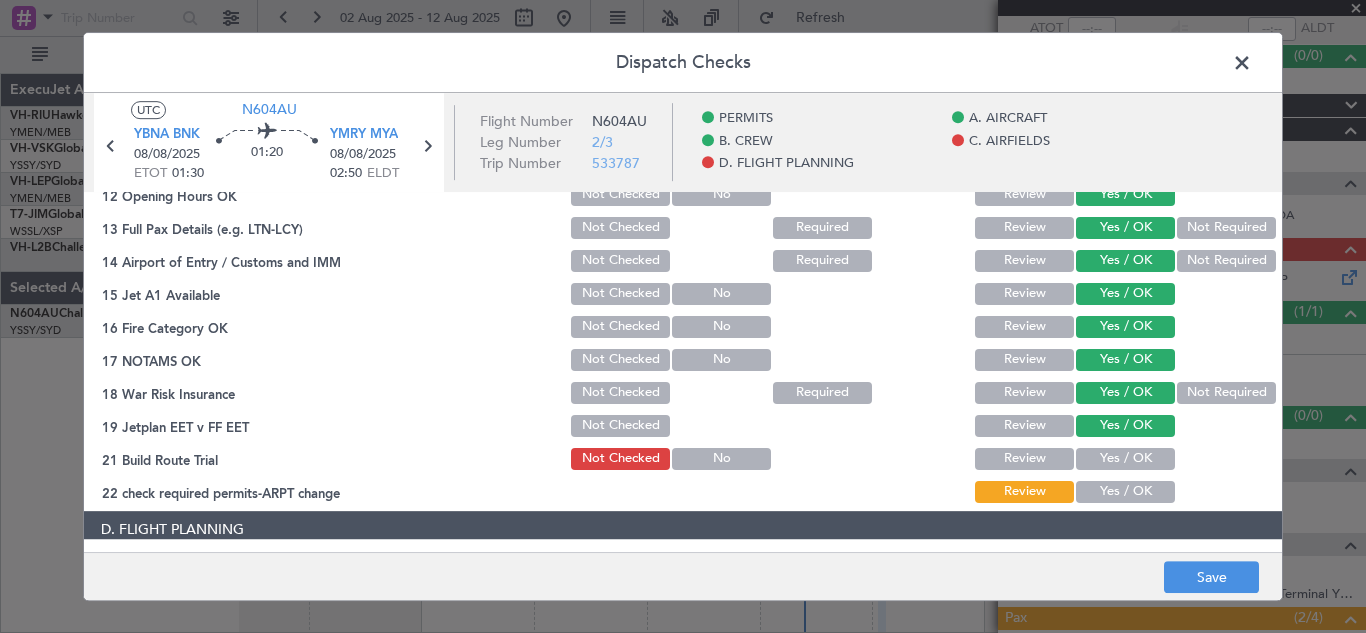 click on "Yes / OK" 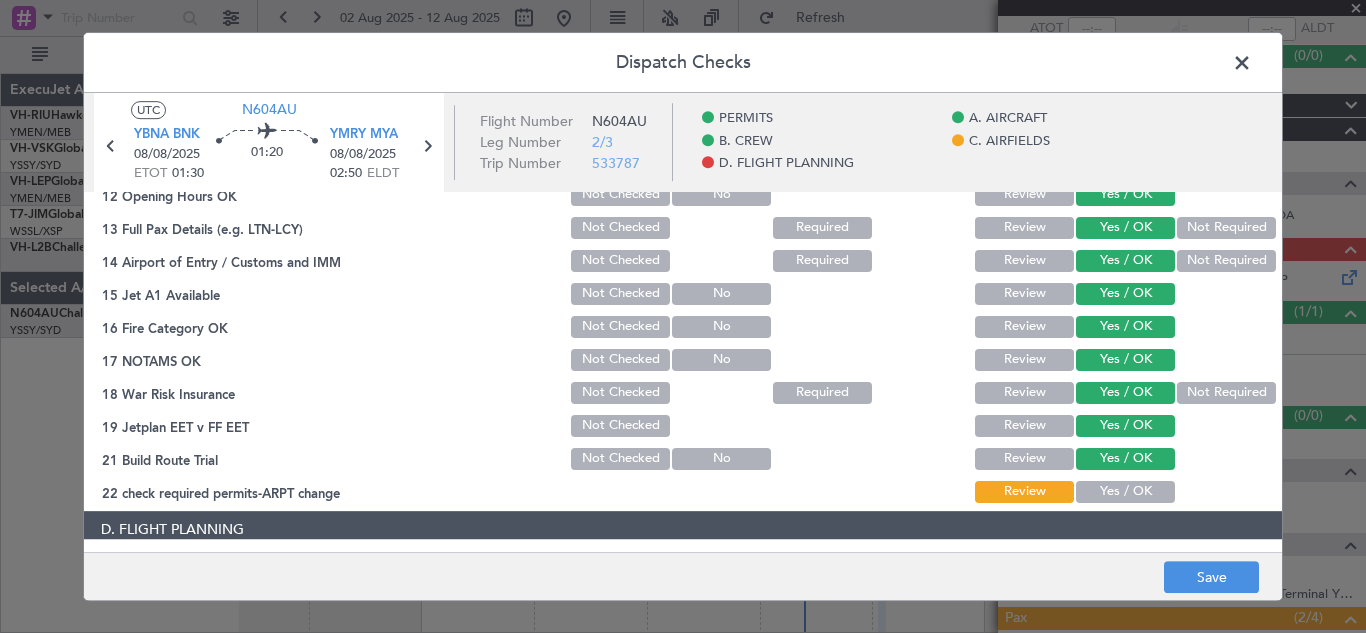 click on "Yes / OK" 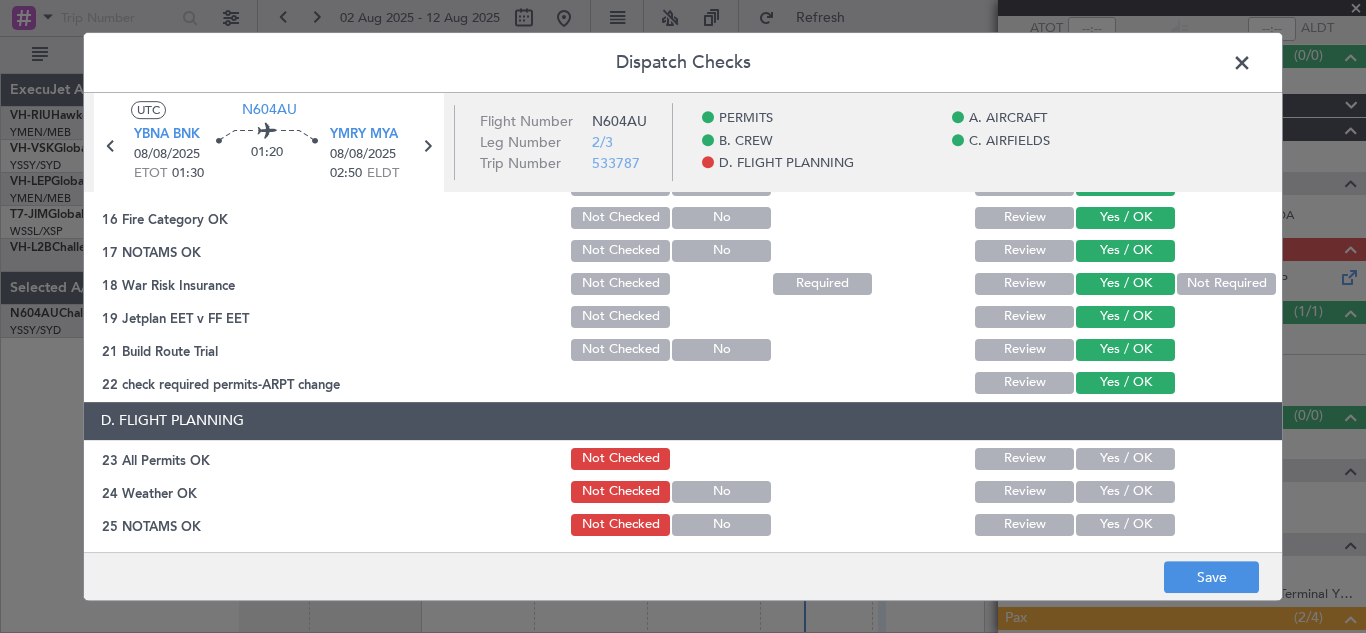 scroll, scrollTop: 824, scrollLeft: 0, axis: vertical 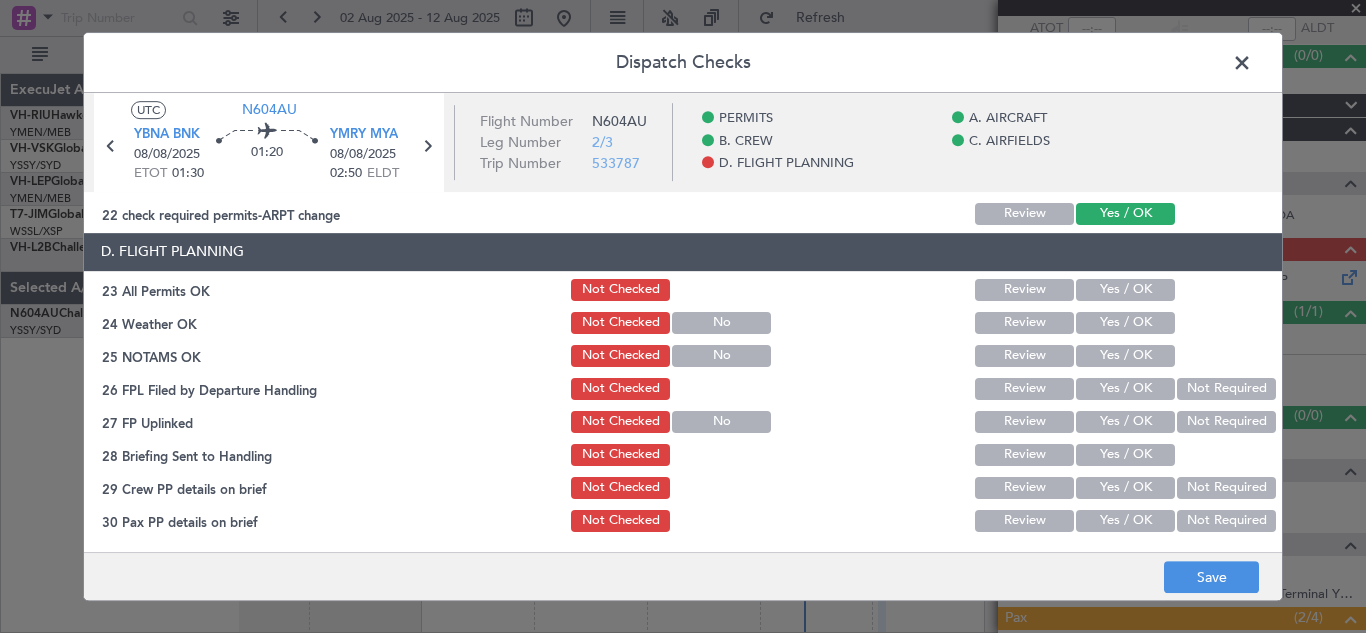 click on "Yes / OK" 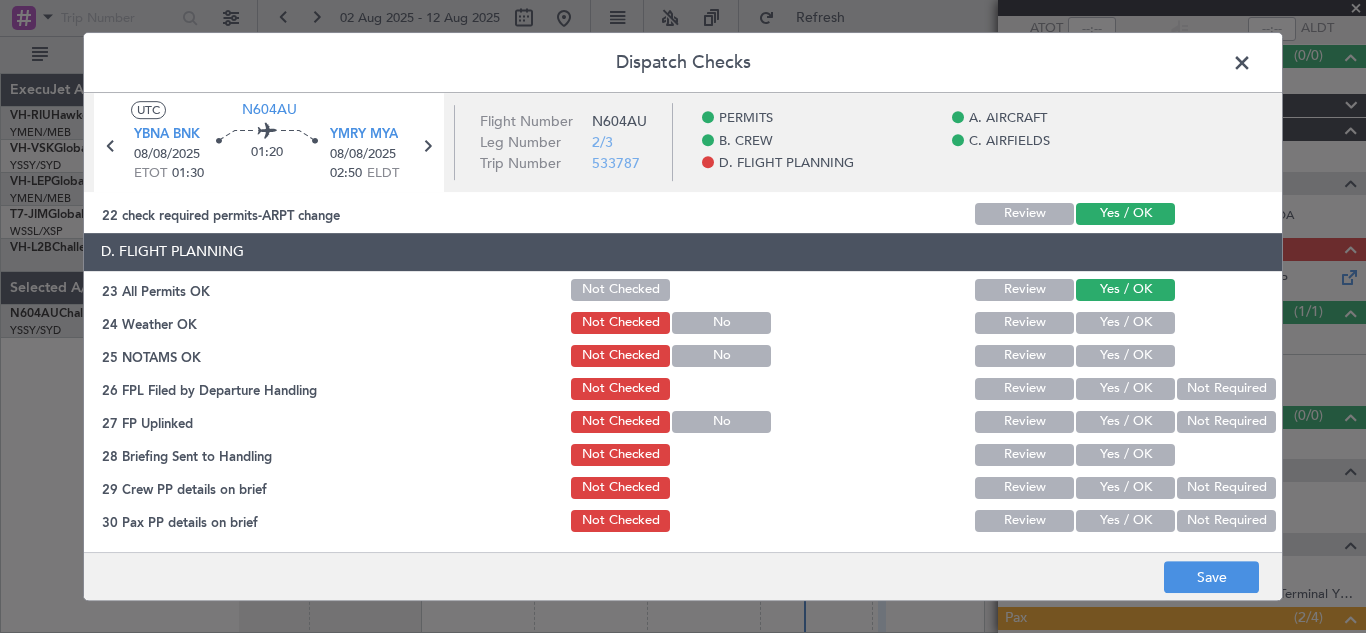 click on "Yes / OK" 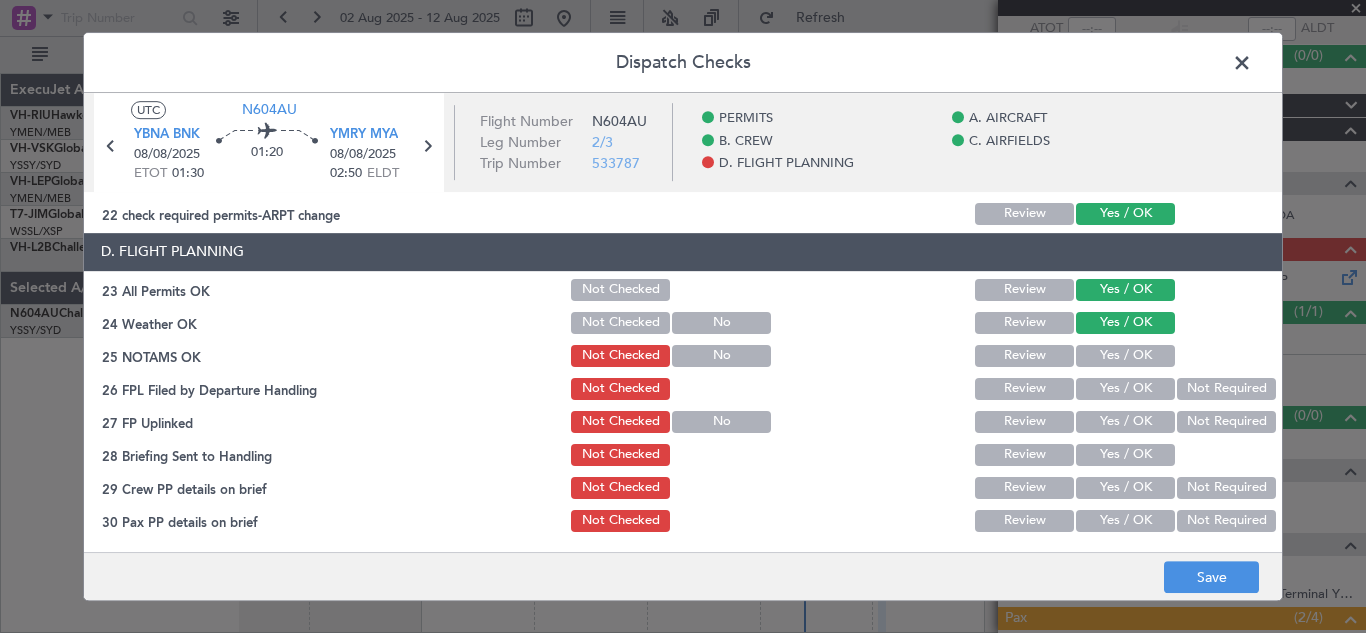 click on "Yes / OK" 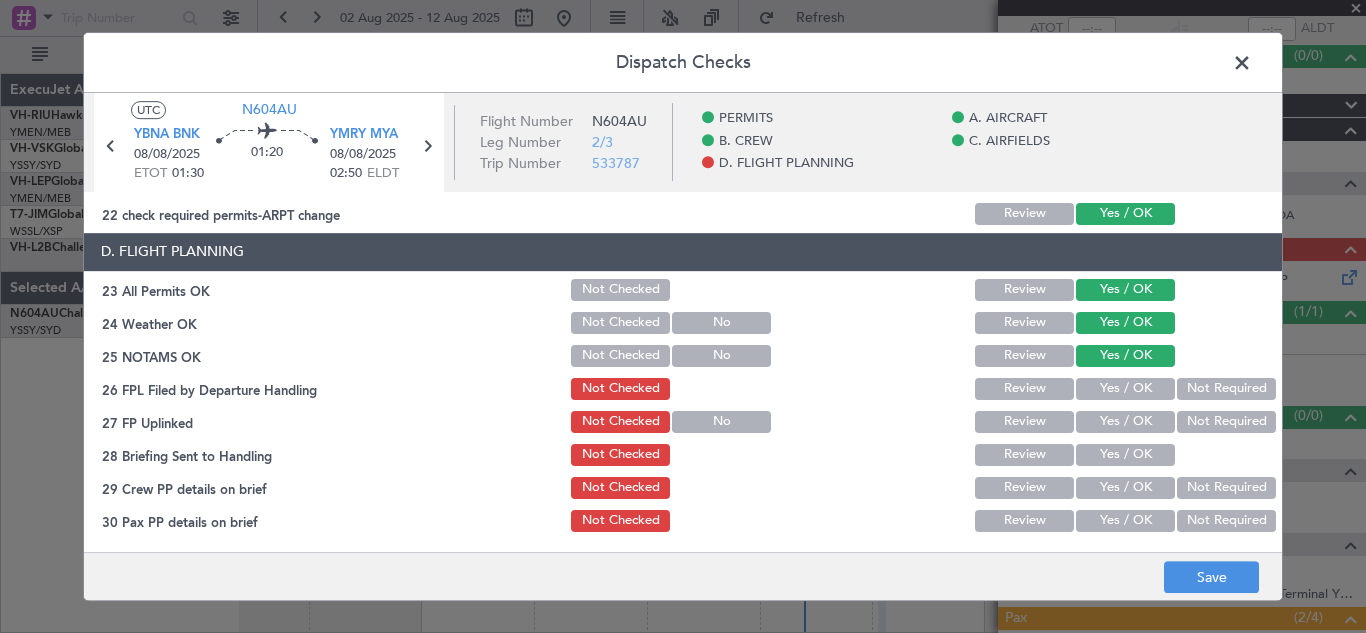 click on "Yes / OK" 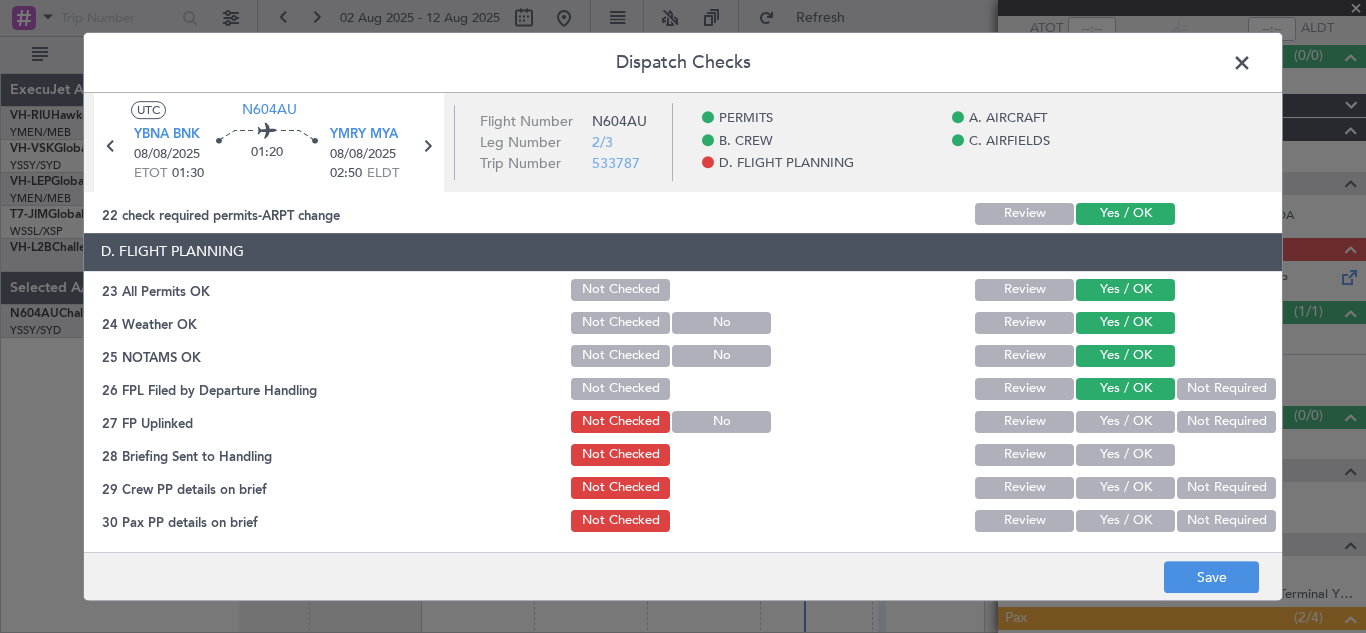 click on "Yes / OK" 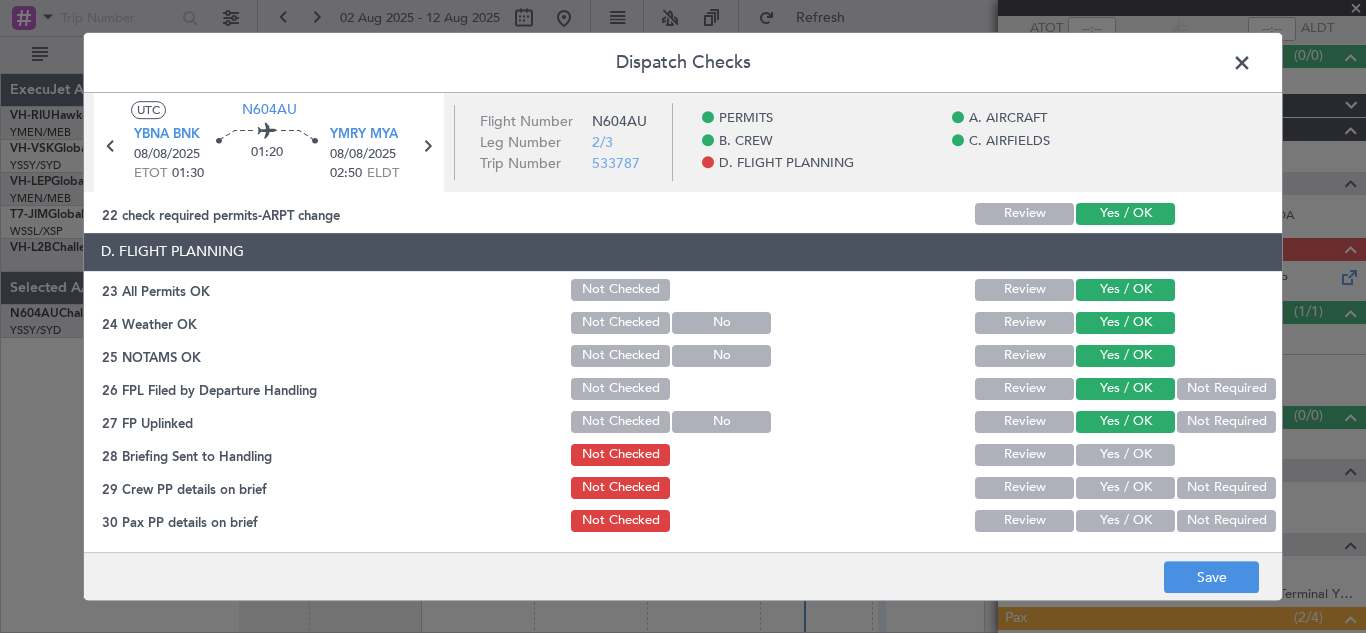 click on "Yes / OK" 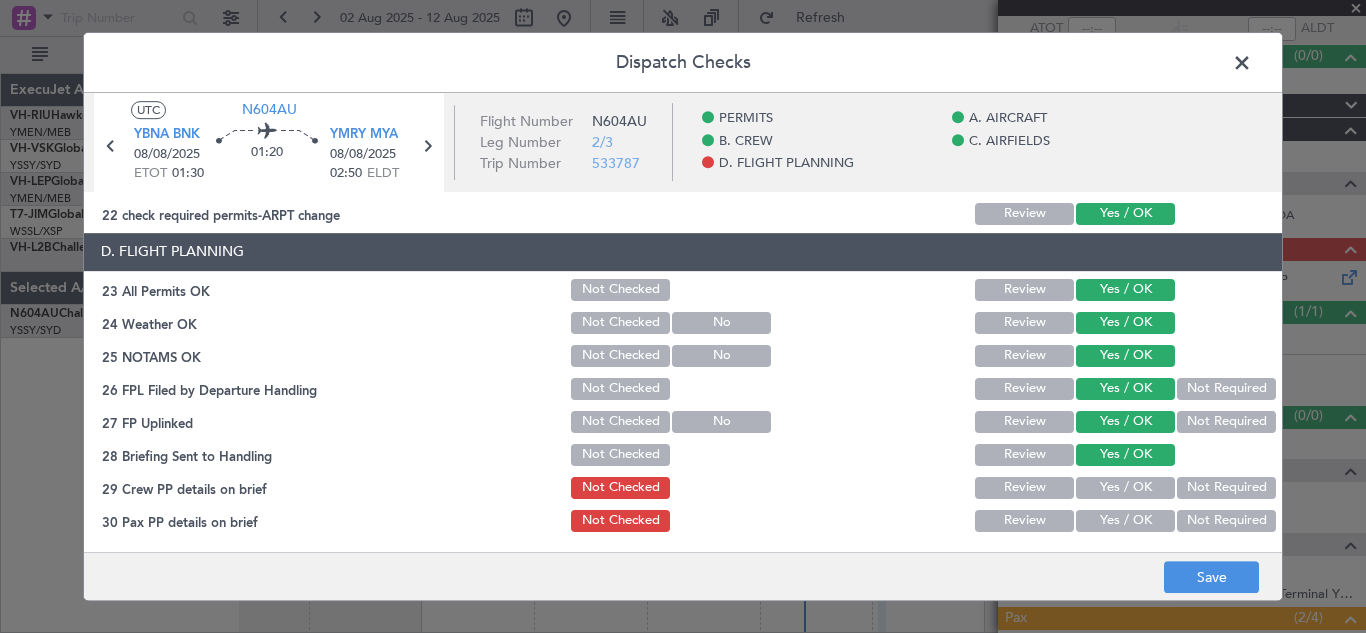 click on "Not Required" 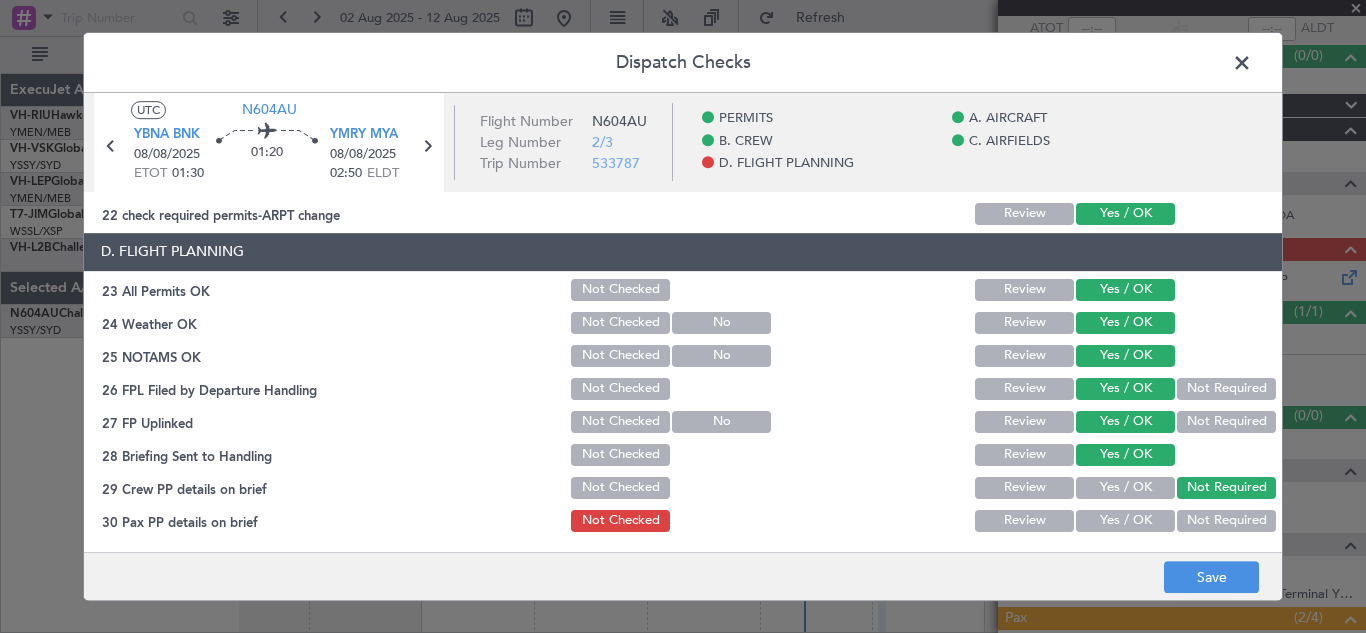 click on "Not Required" 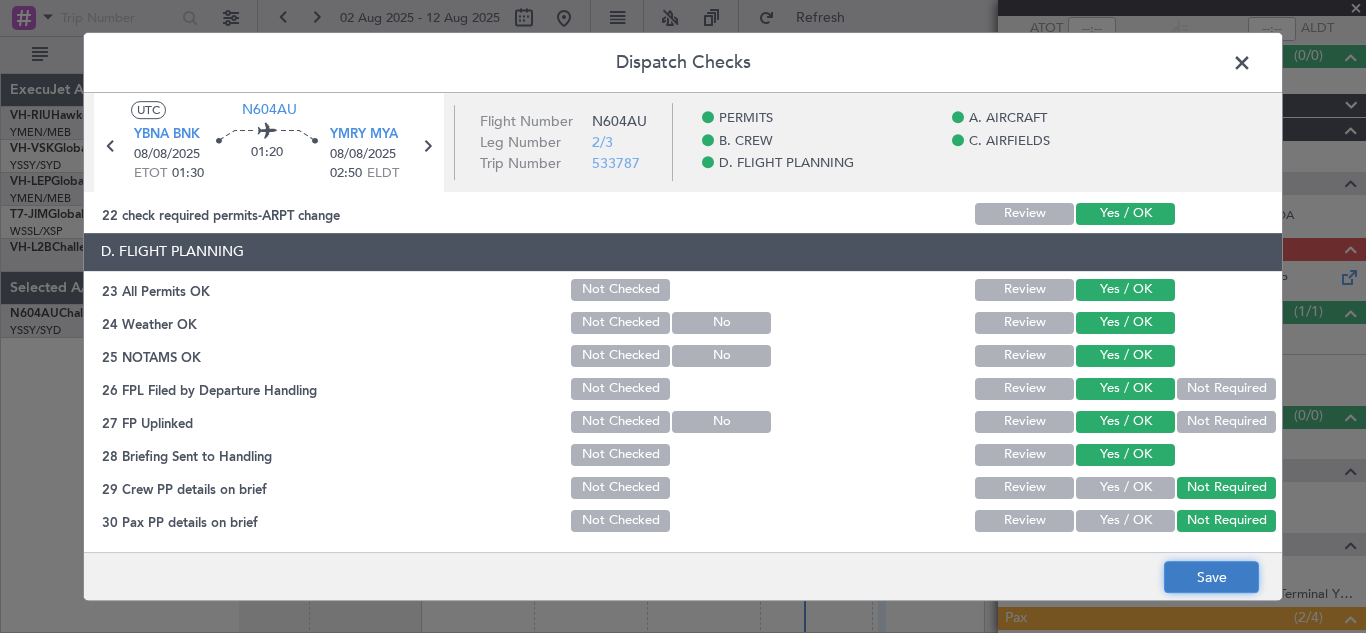 click on "Save" 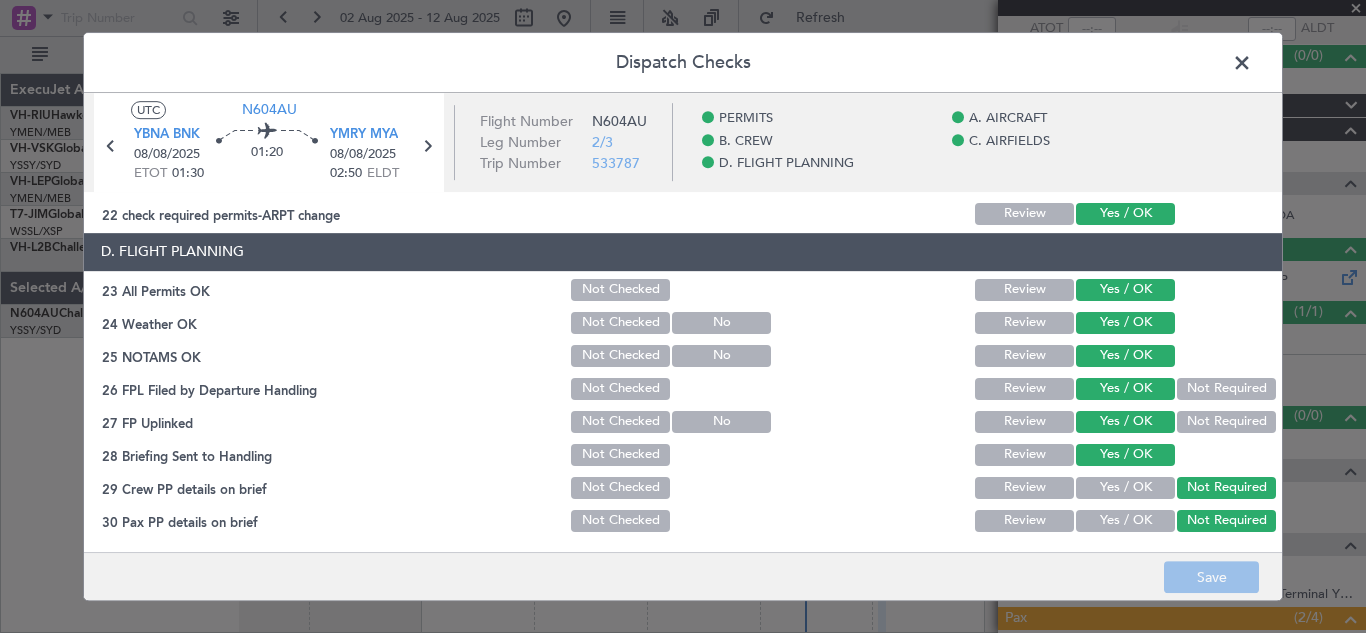 click 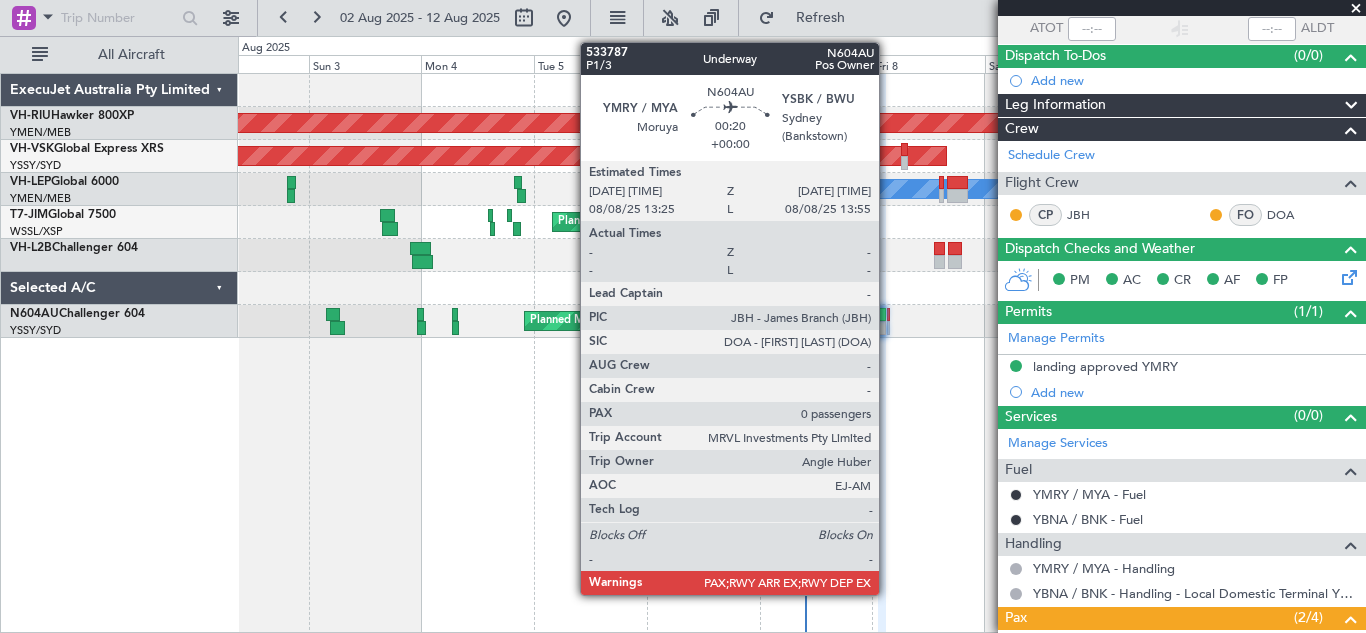 click 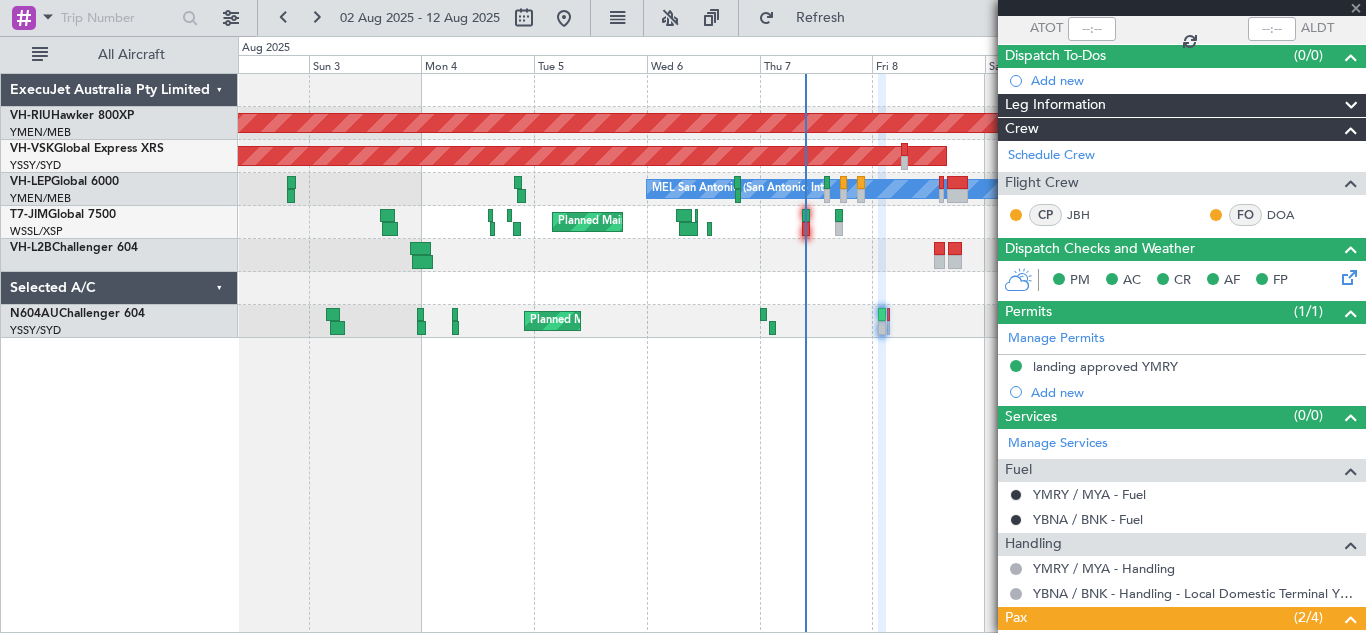 type on "0" 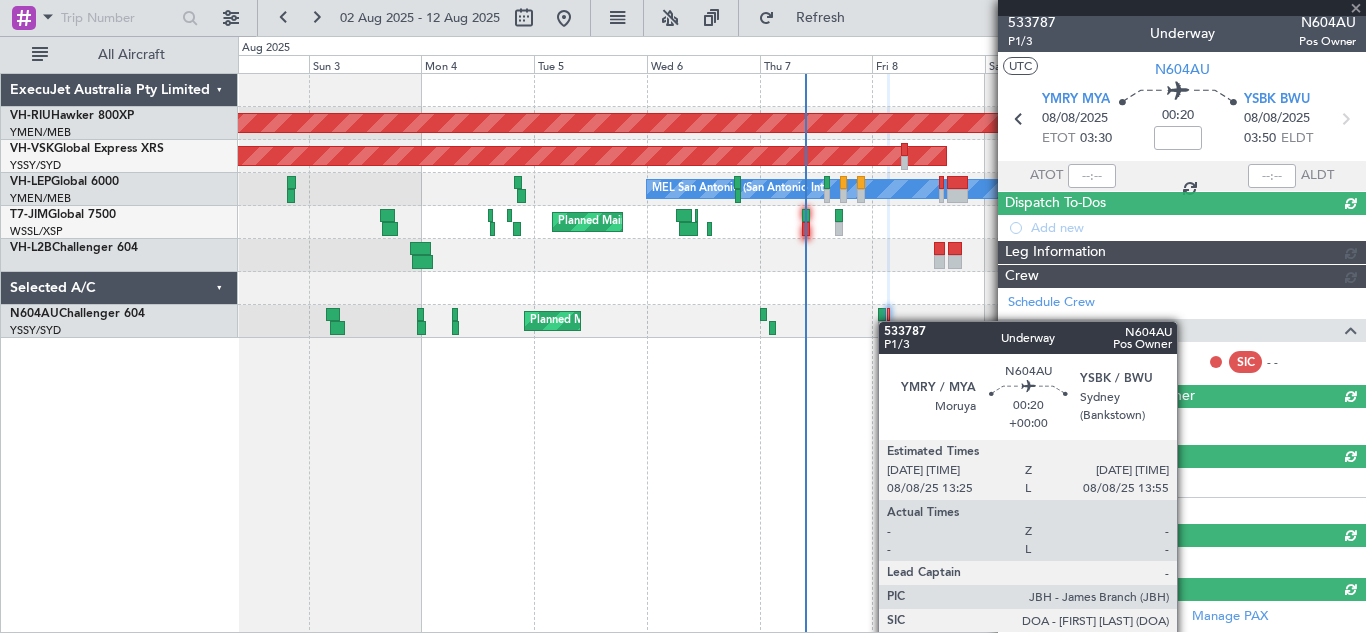 scroll, scrollTop: 151, scrollLeft: 0, axis: vertical 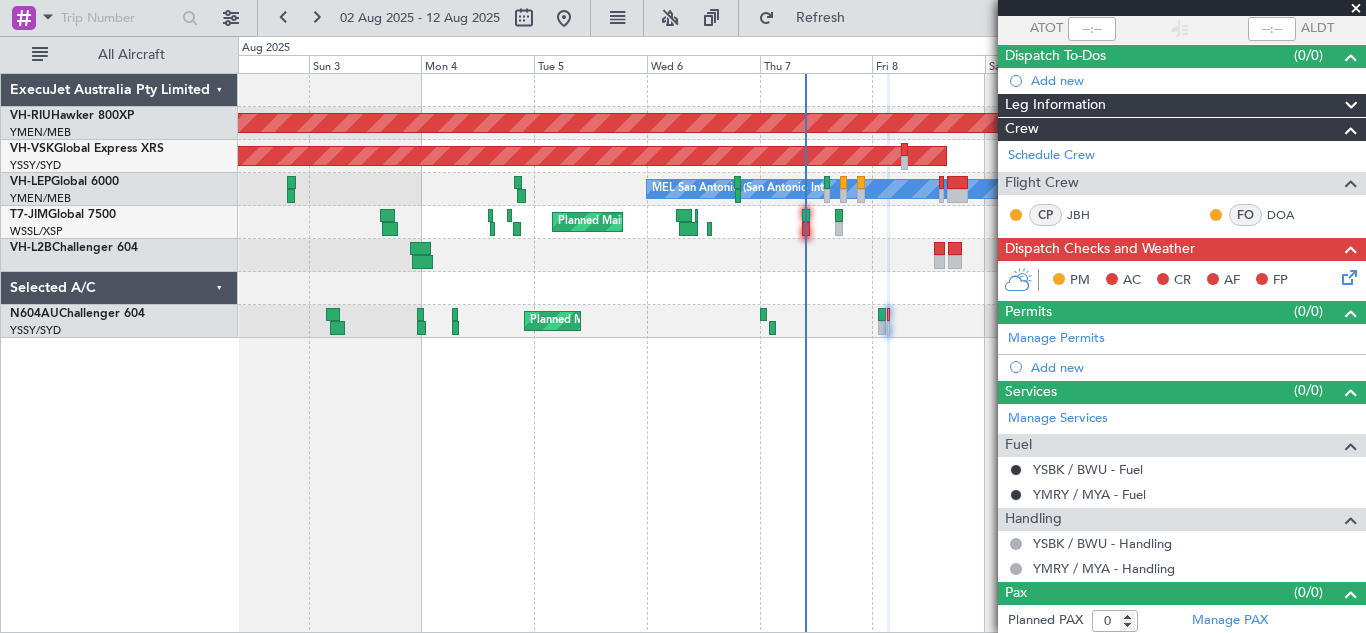 click 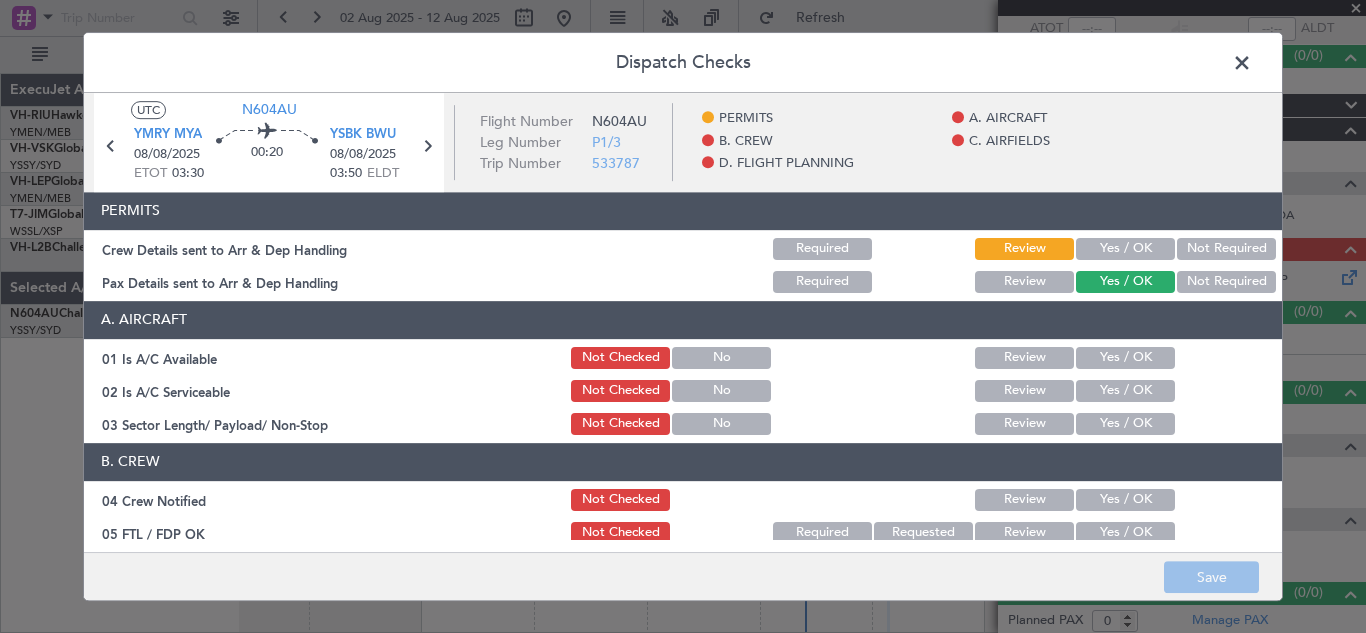 click on "Yes / OK" 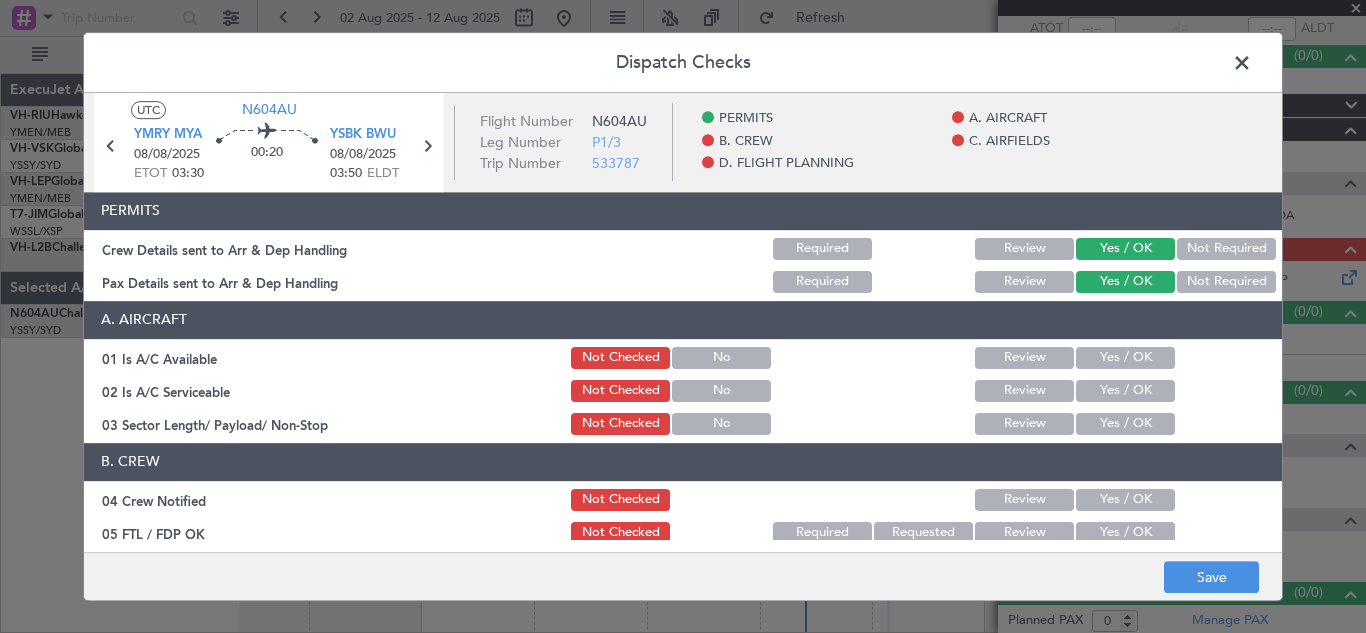 click on "Yes / OK" 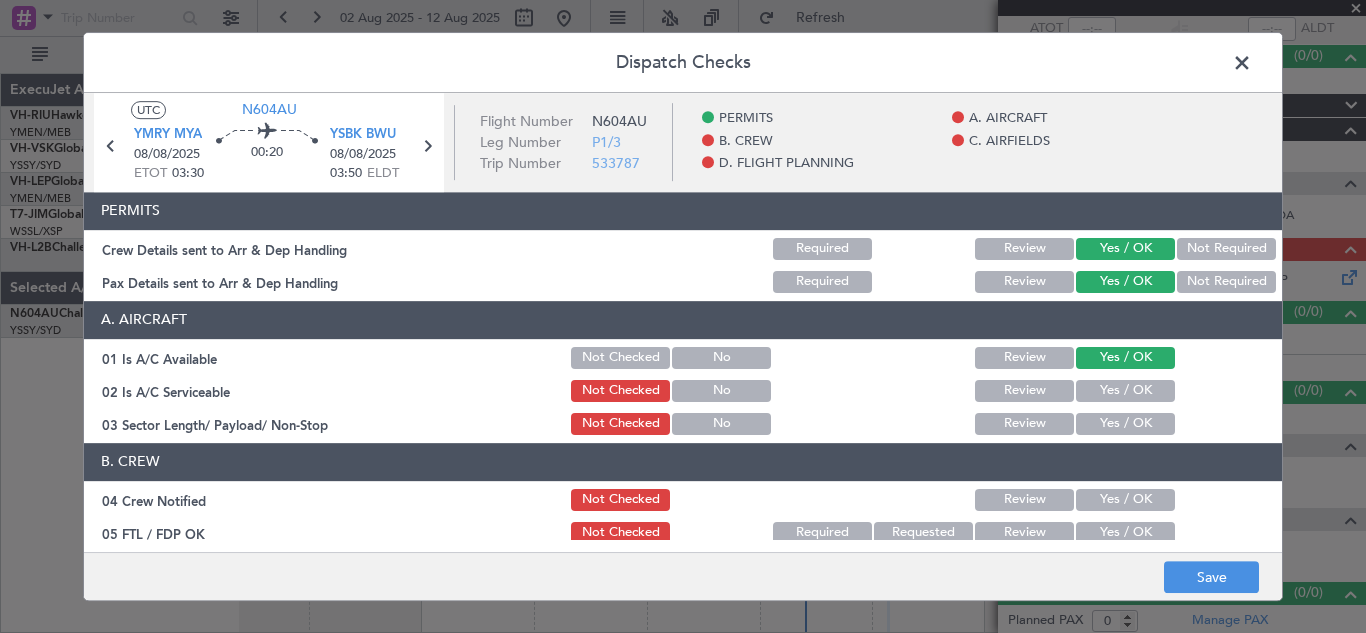 click on "Yes / OK" 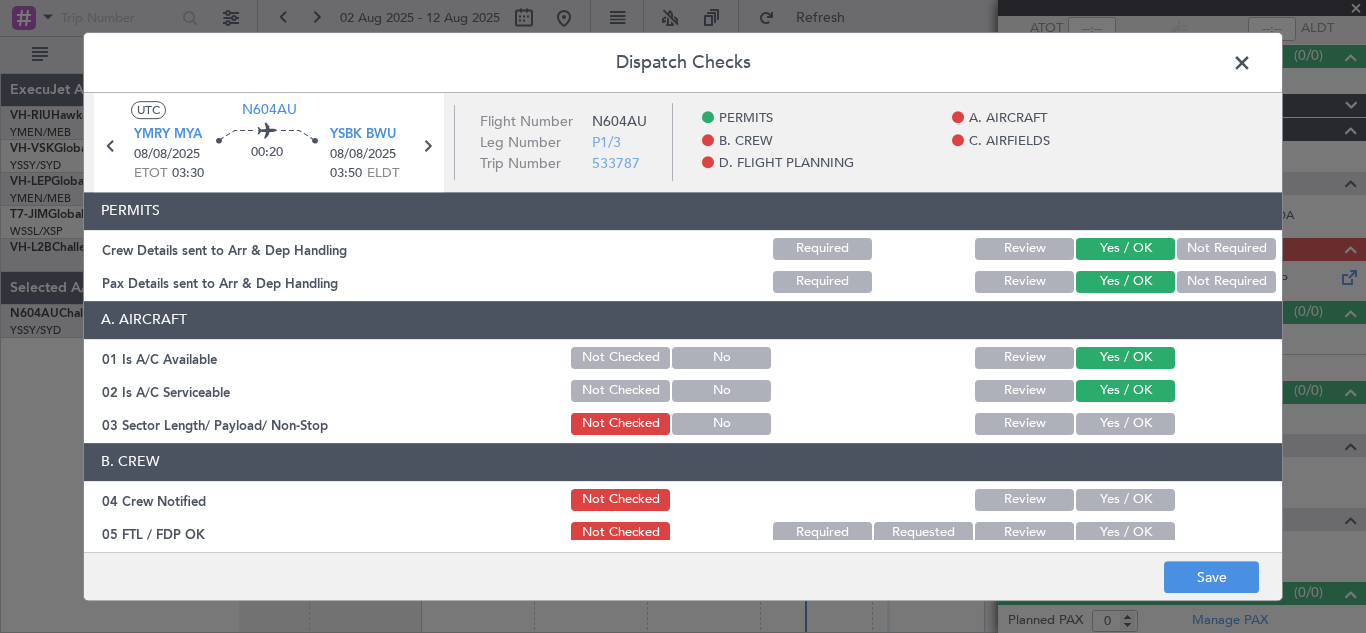 click on "Yes / OK" 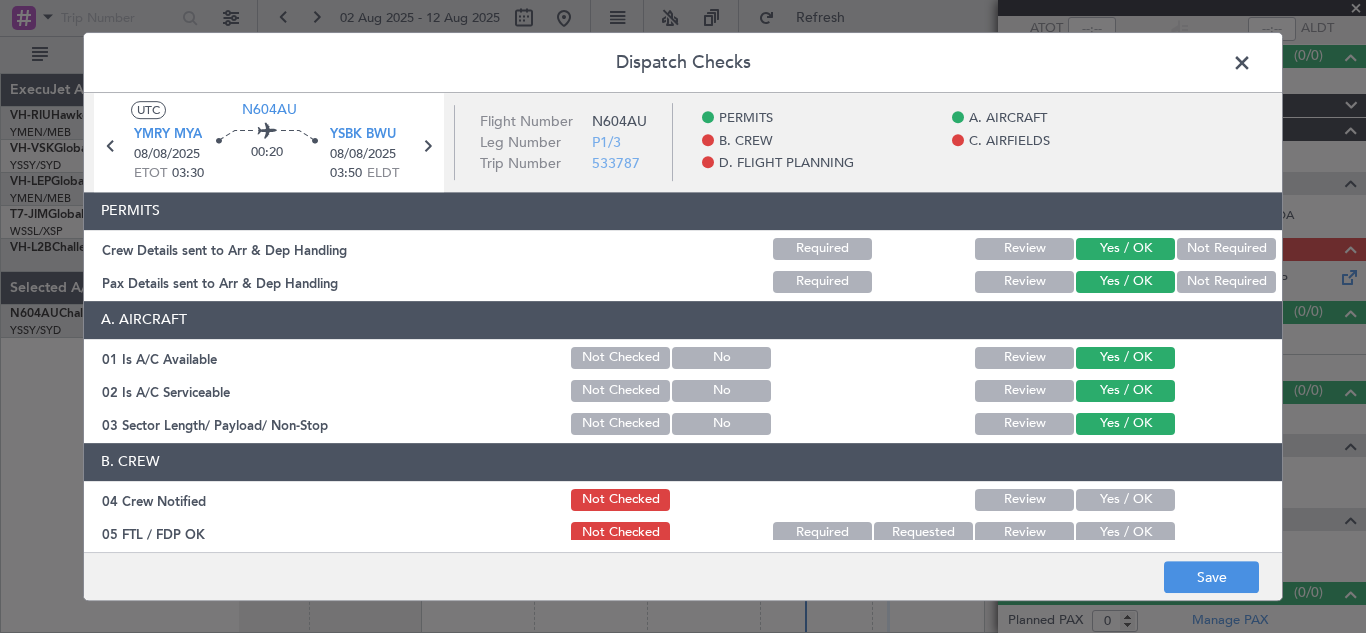 click on "Yes / OK" 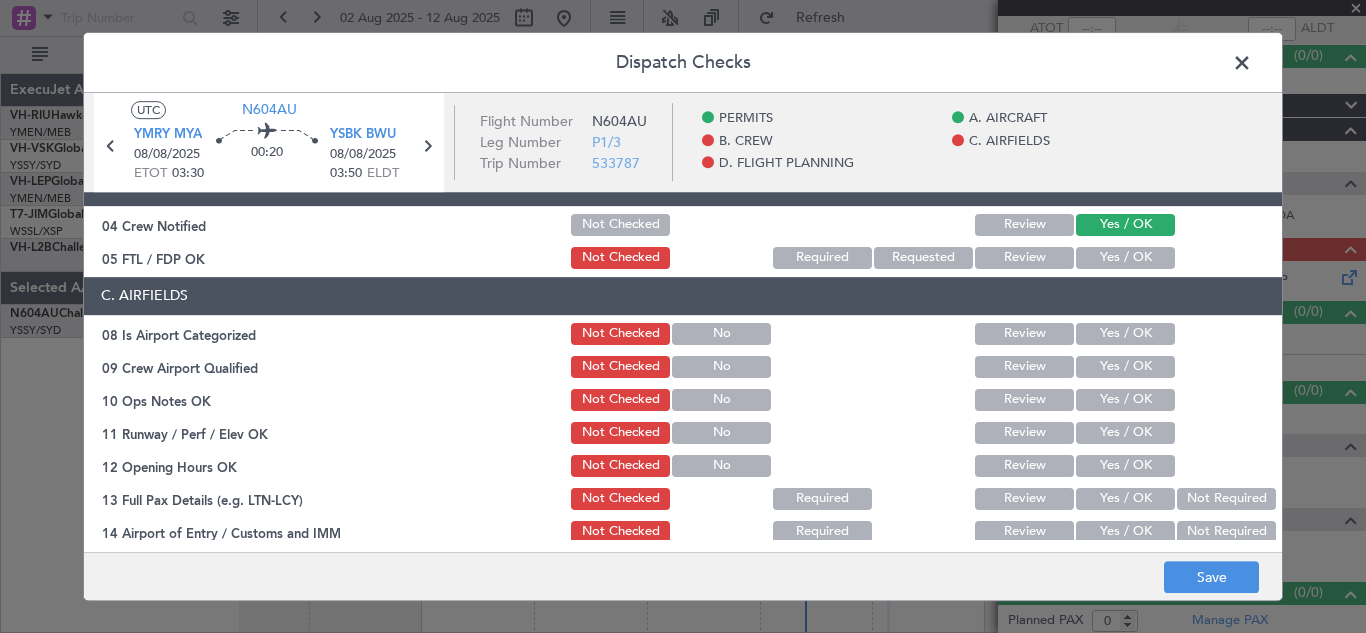 scroll, scrollTop: 286, scrollLeft: 0, axis: vertical 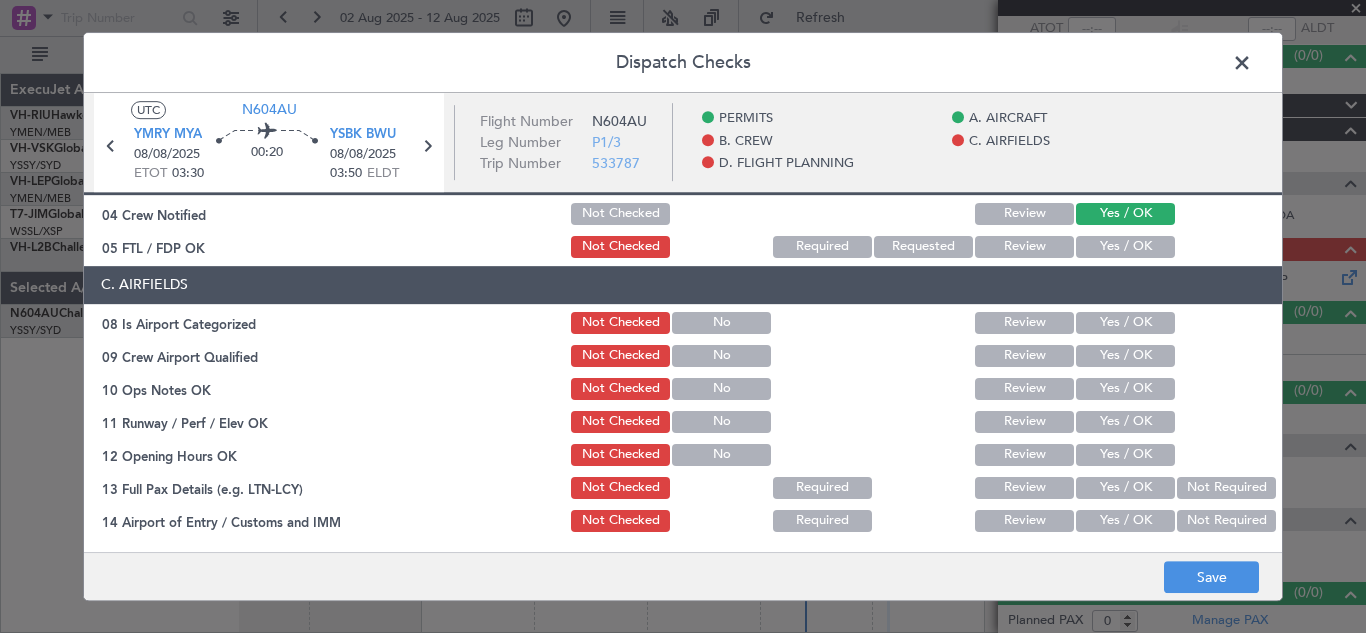 click on "Yes / OK" 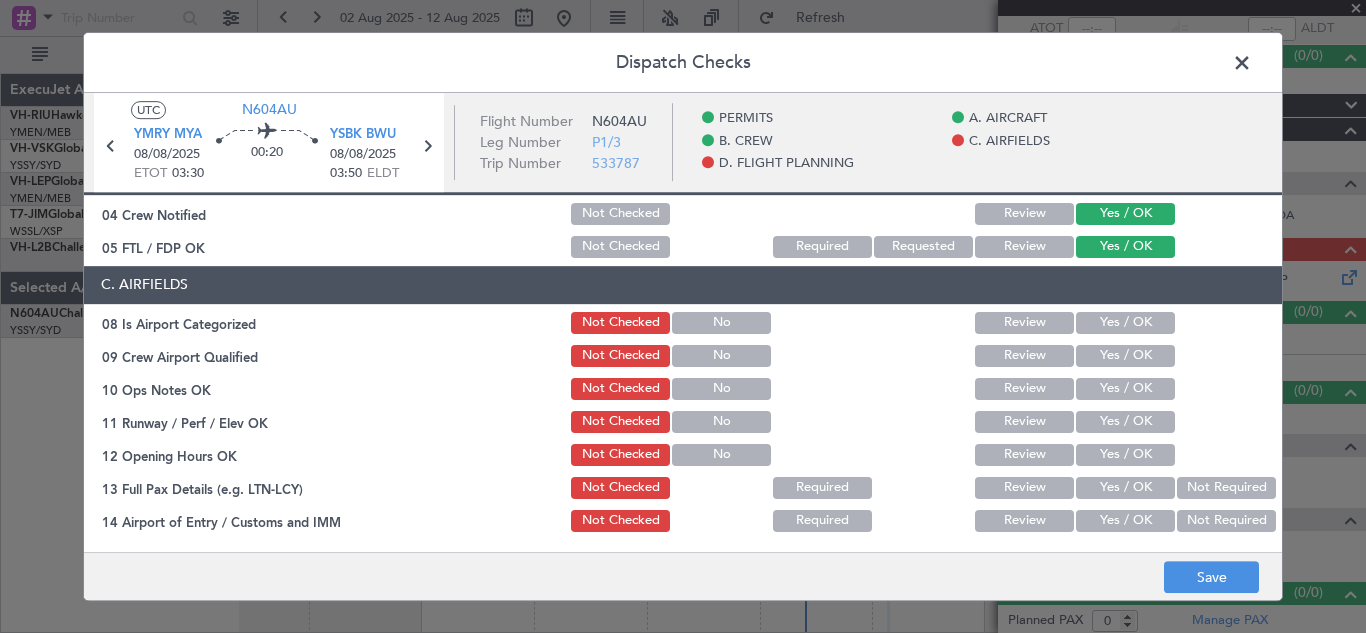 click on "Yes / OK" 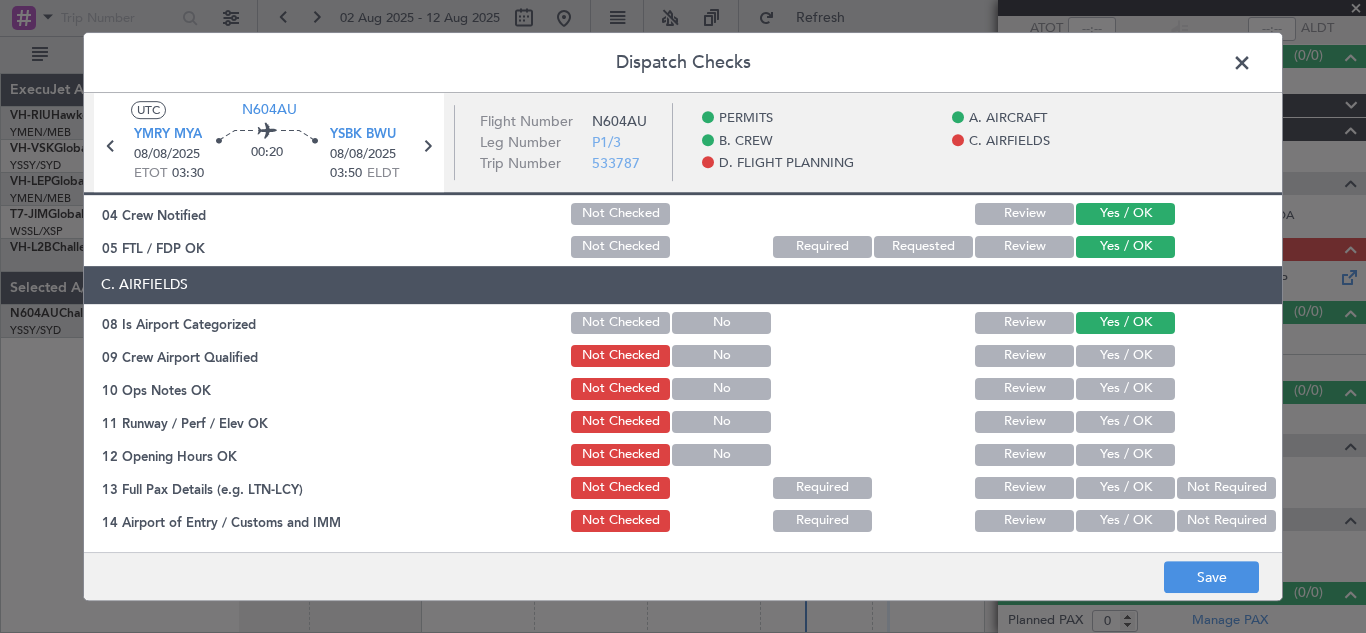 click on "Yes / OK" 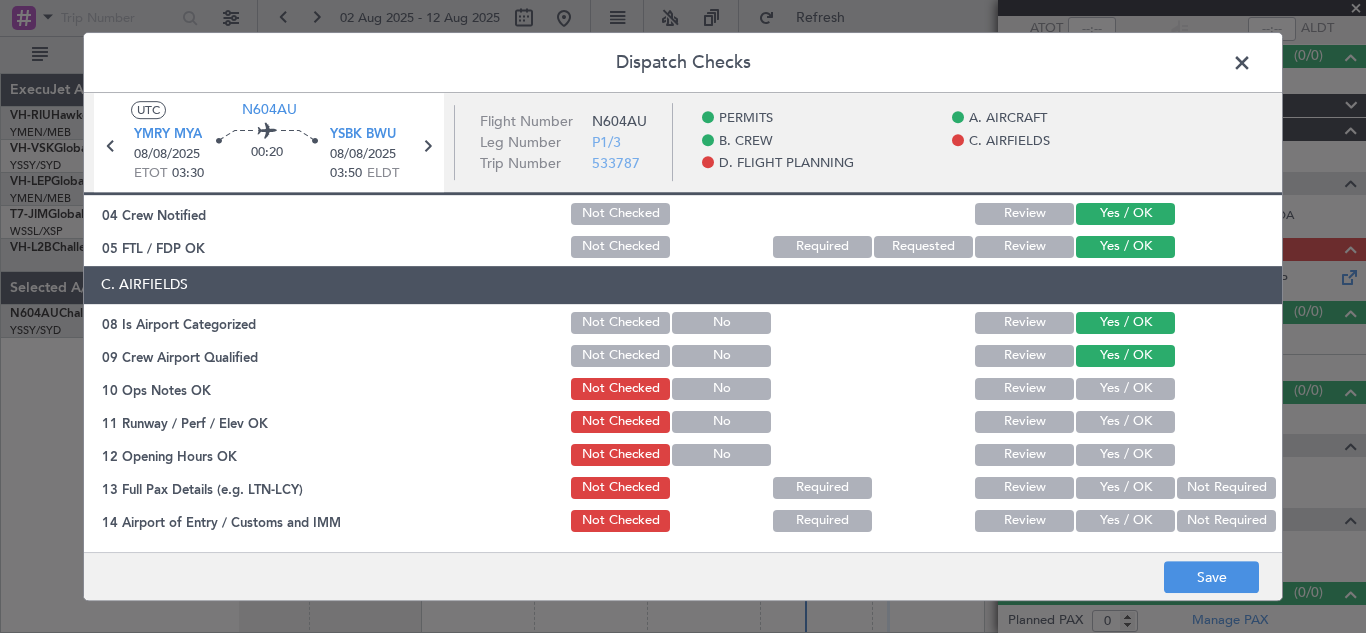 click on "Yes / OK" 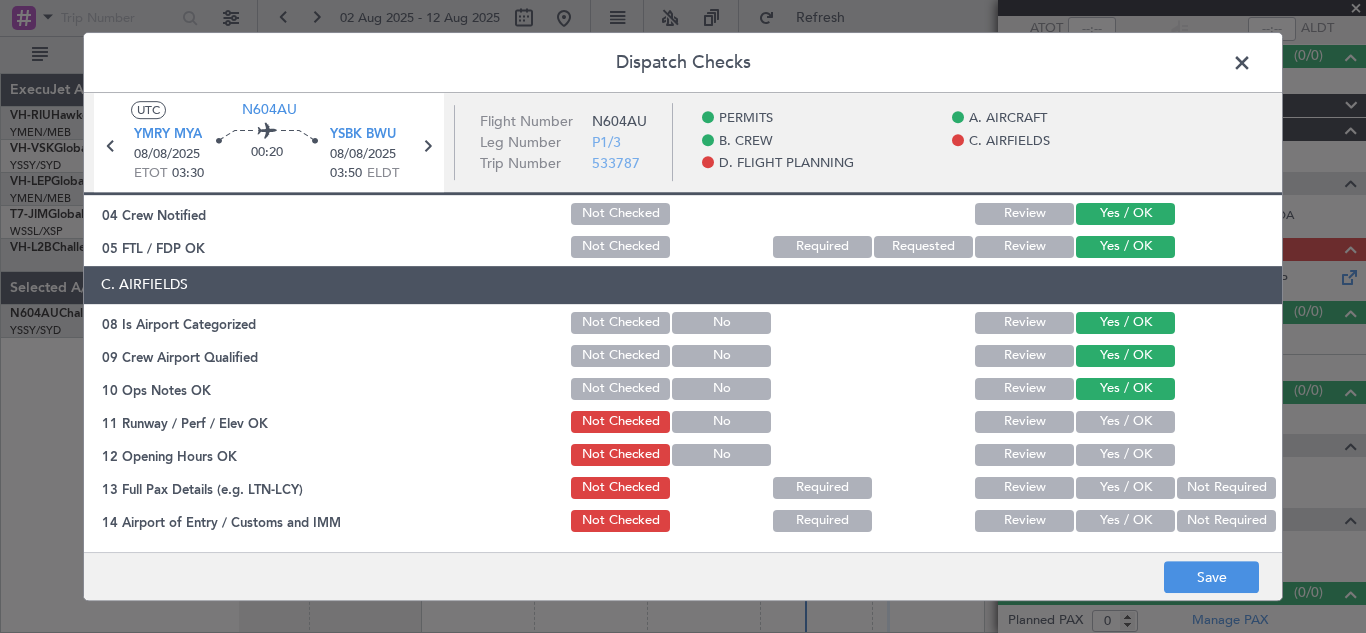 click on "Yes / OK" 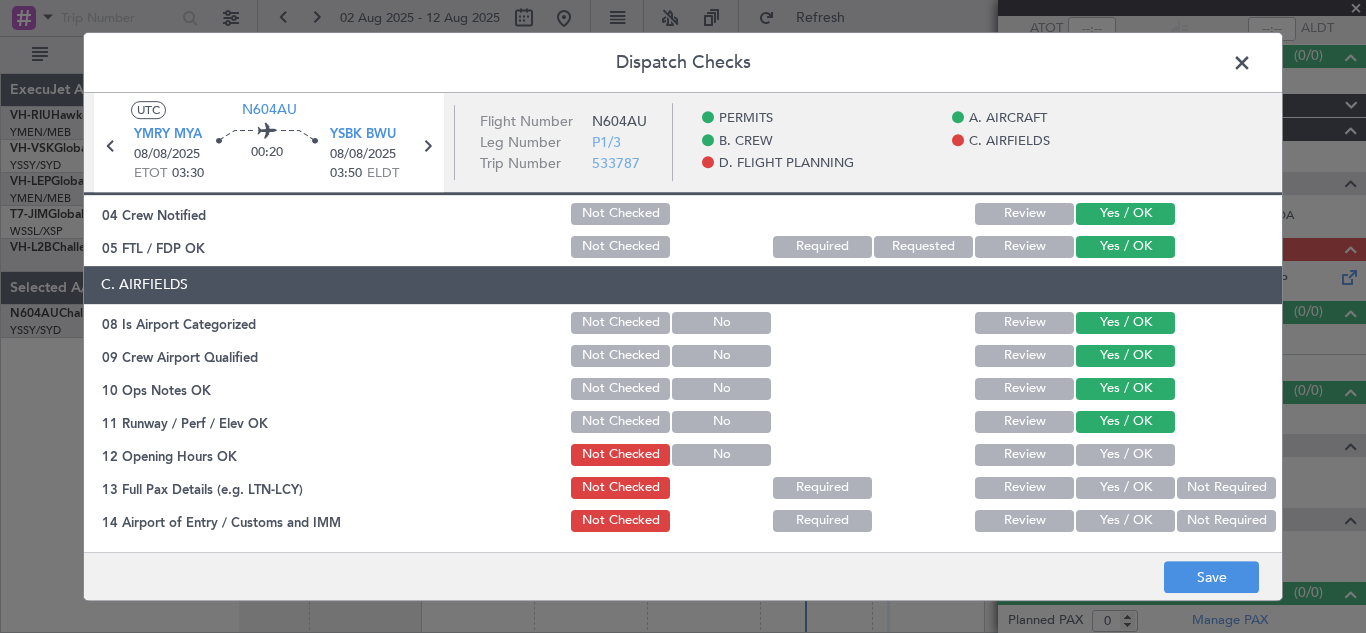click on "Yes / OK" 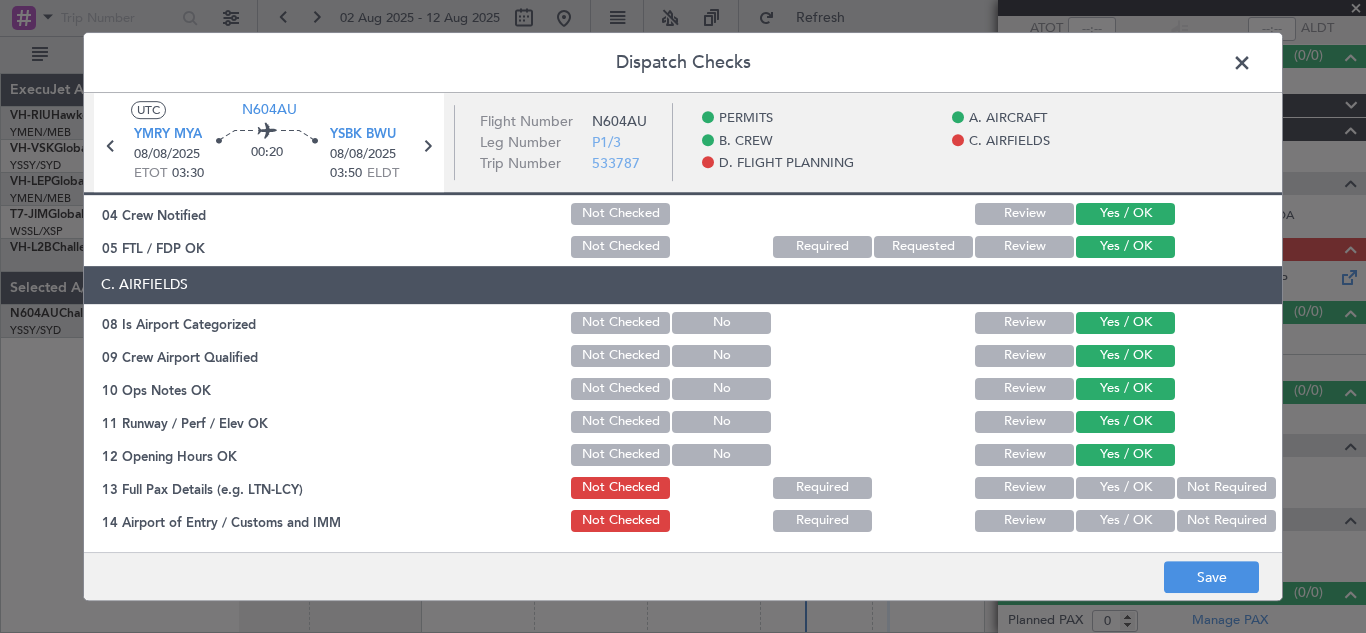 click on "Yes / OK" 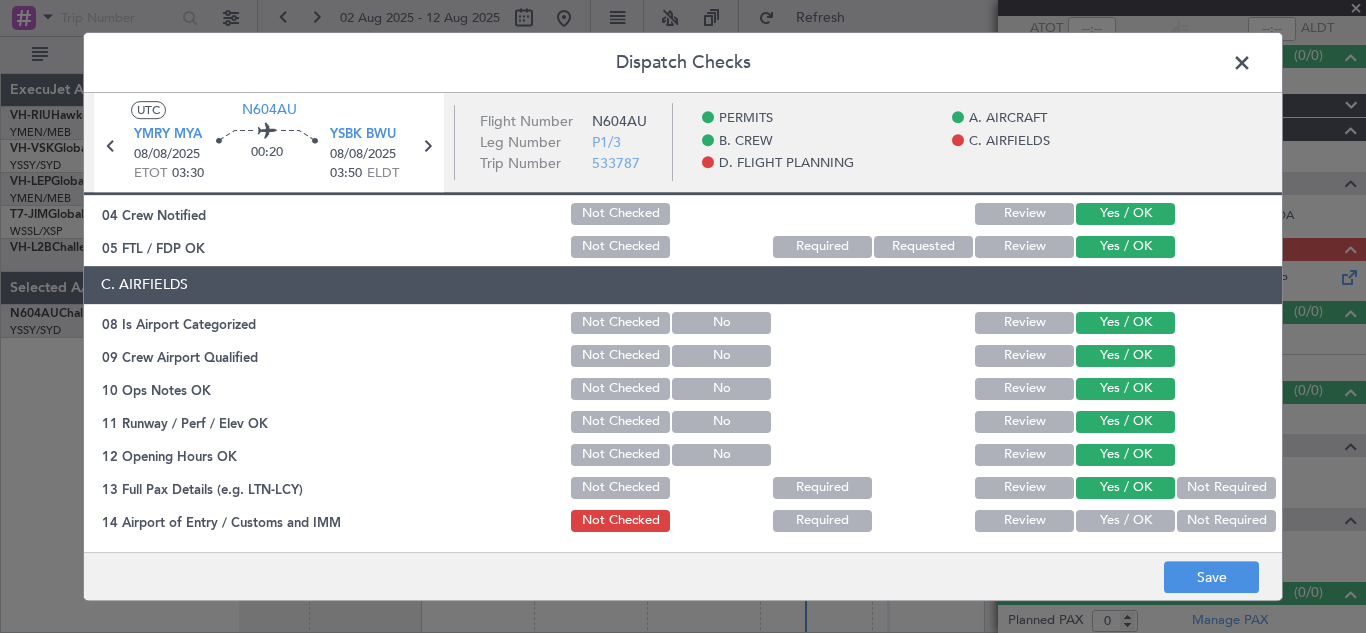 click on "Yes / OK" 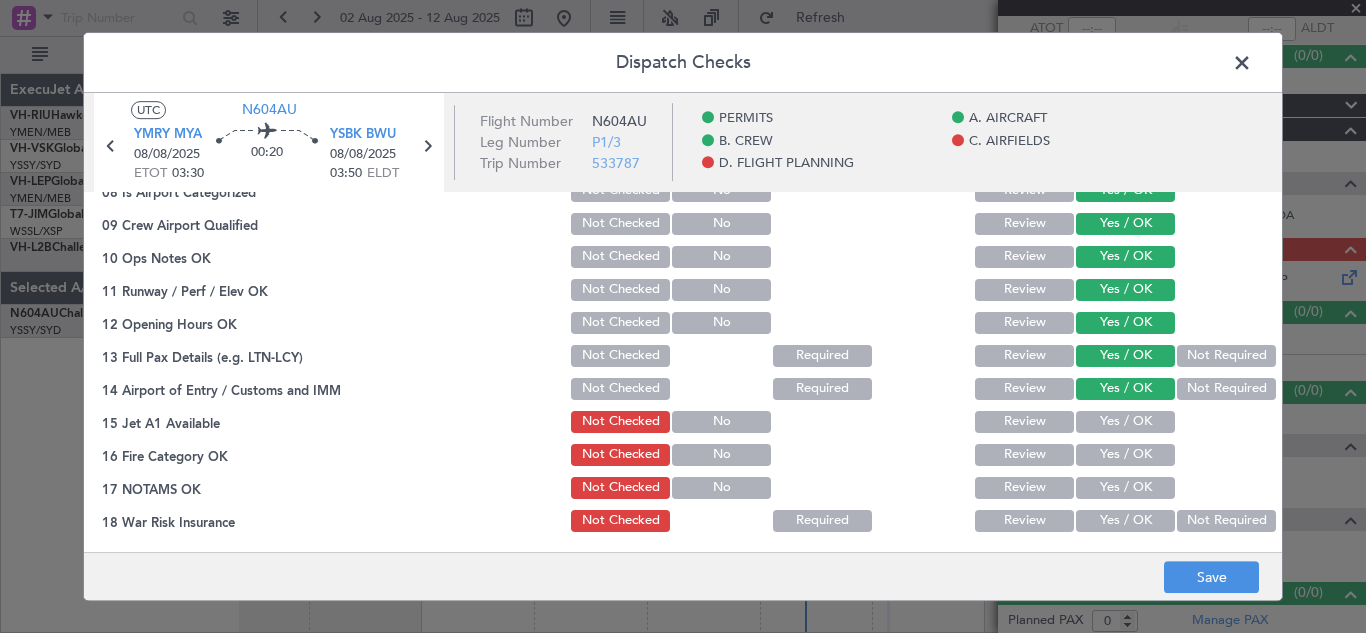 scroll, scrollTop: 429, scrollLeft: 0, axis: vertical 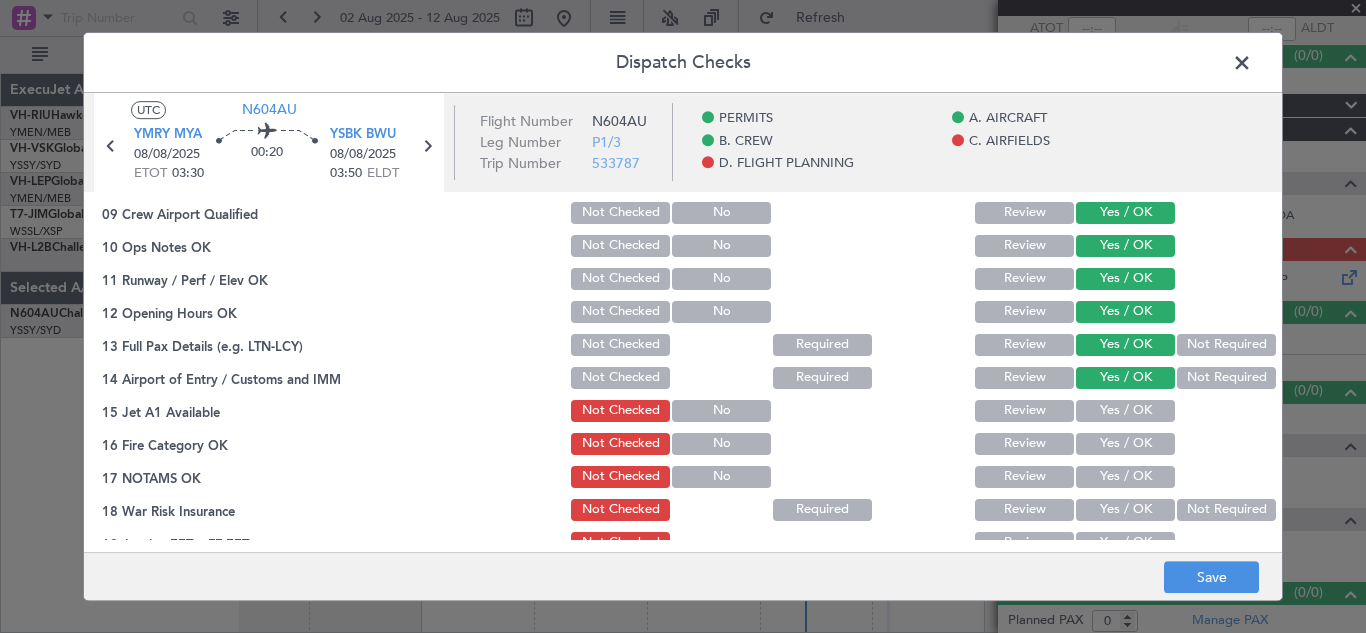 click on "Yes / OK" 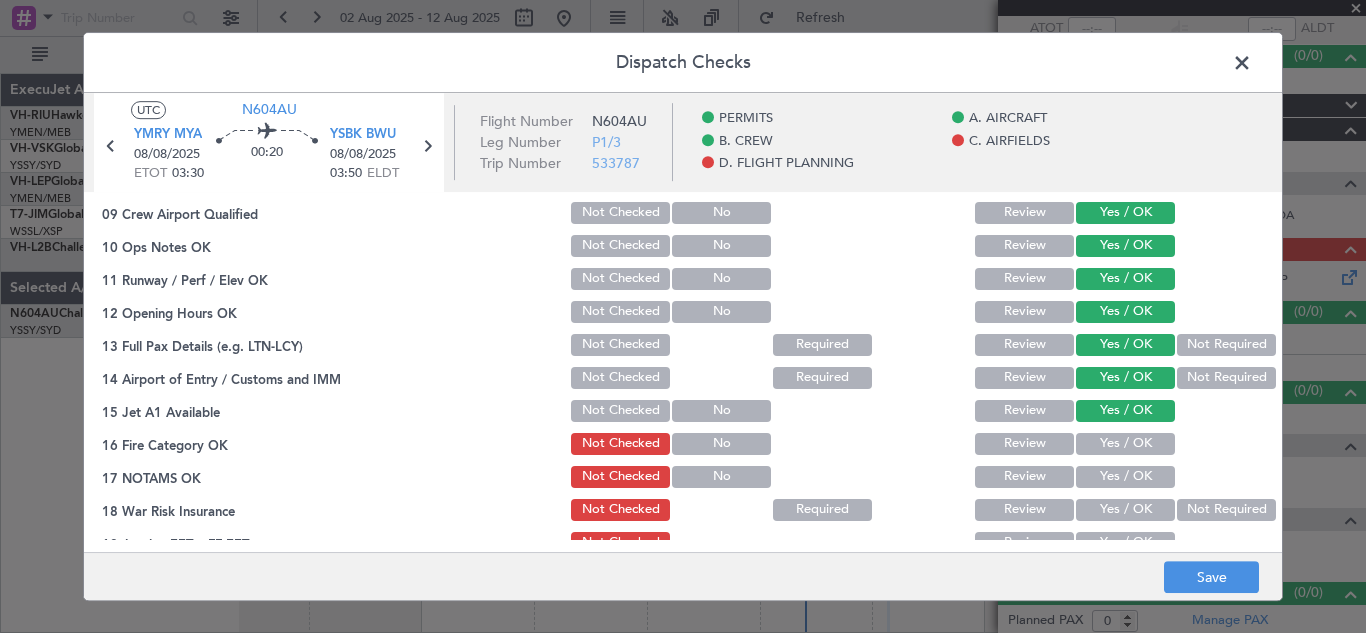 click on "Yes / OK" 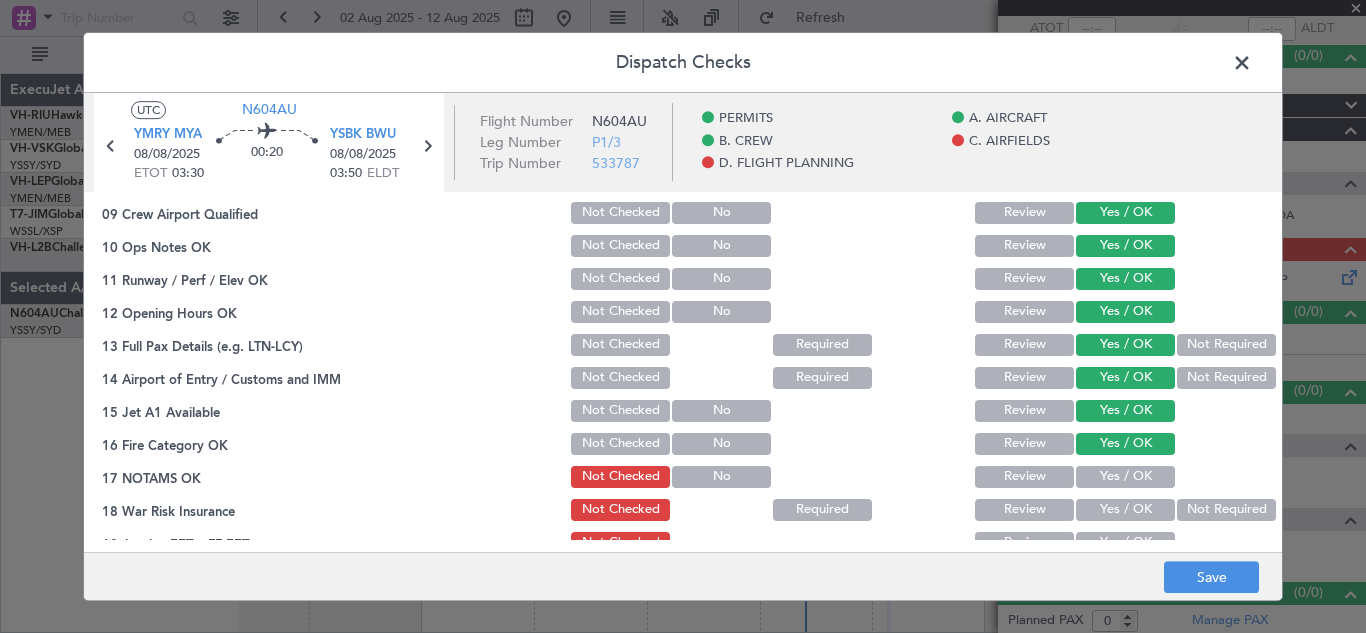 click on "Yes / OK" 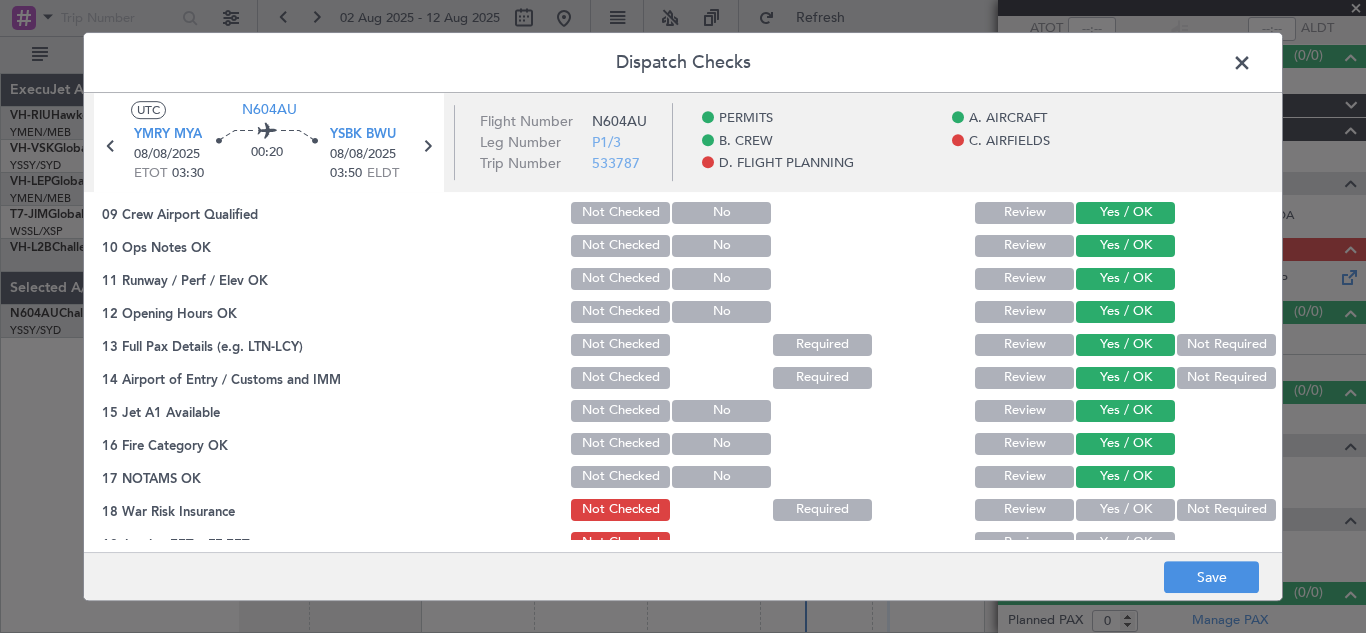 click on "Yes / OK" 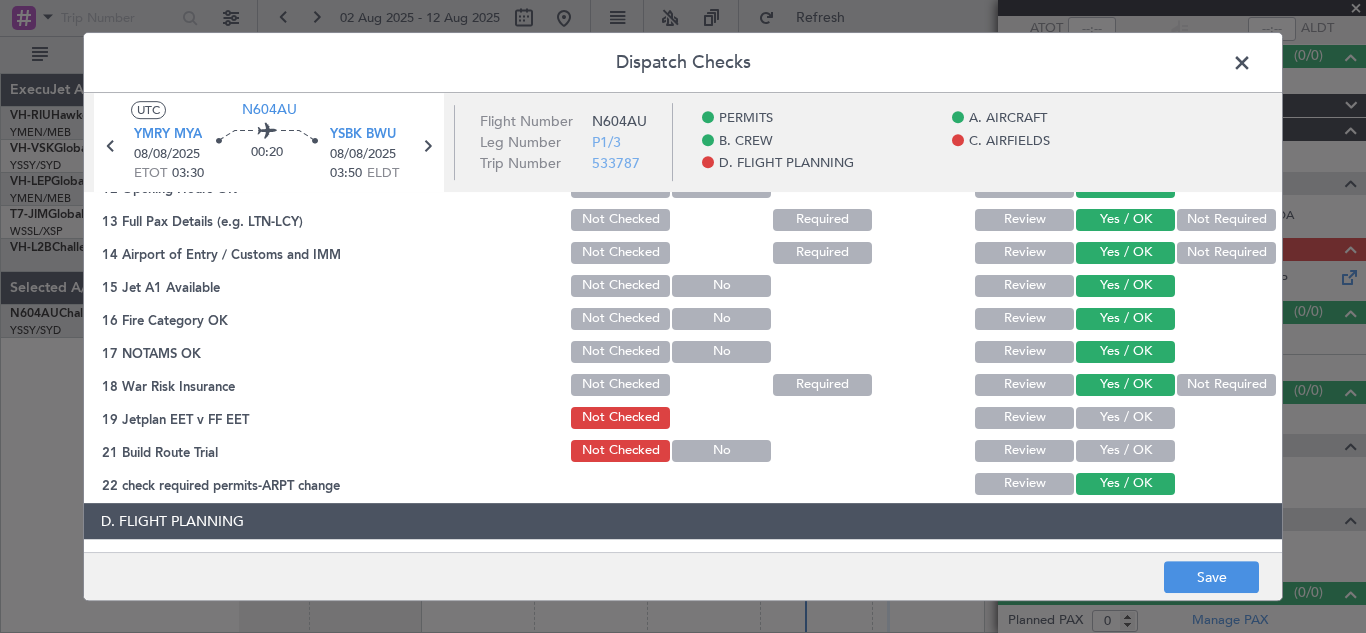 scroll, scrollTop: 633, scrollLeft: 0, axis: vertical 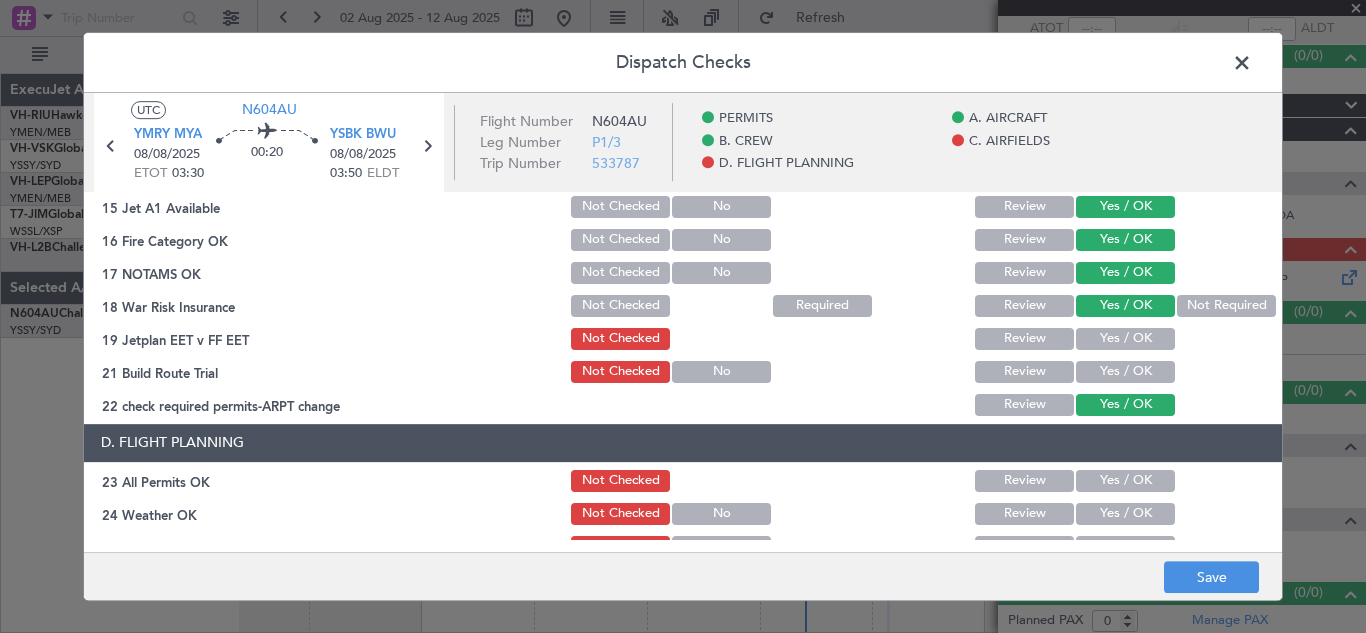 click on "Yes / OK" 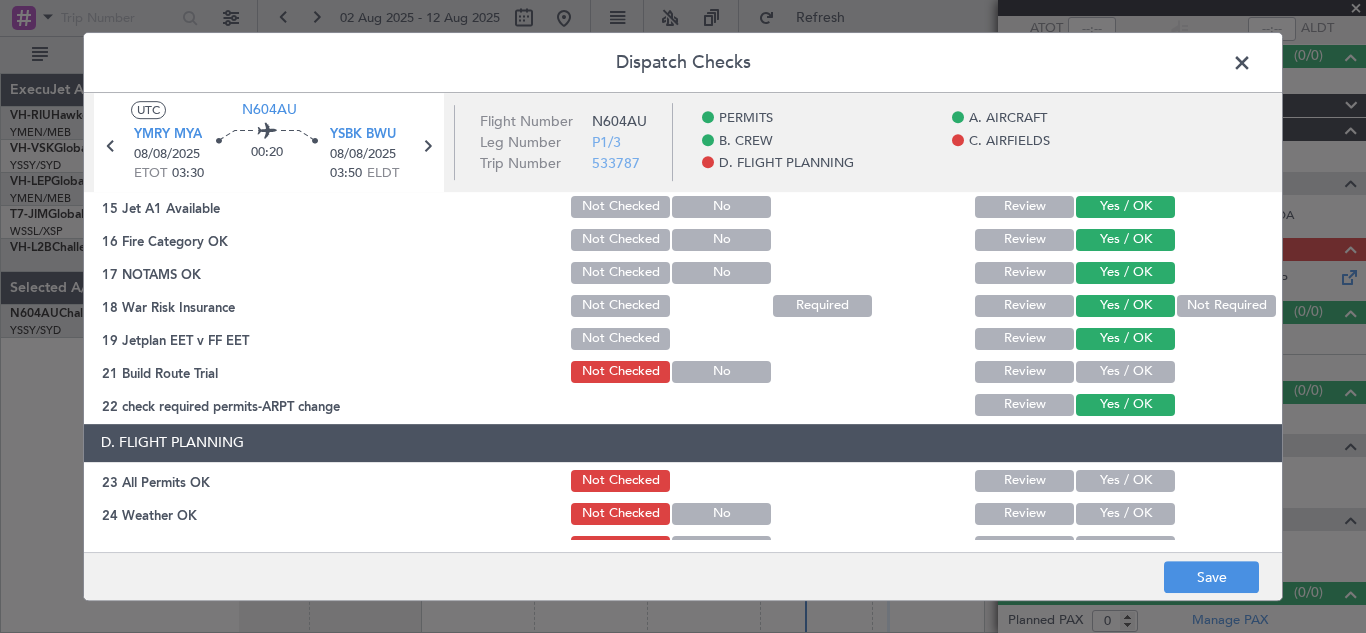 click on "Yes / OK" 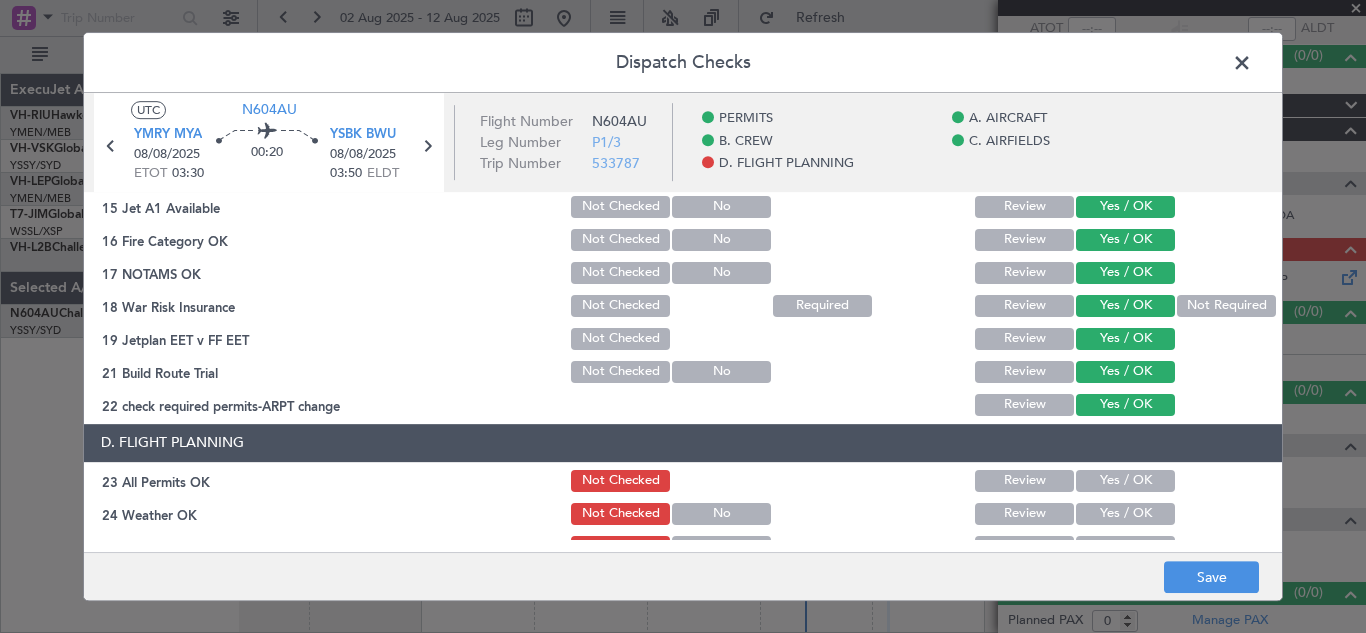 click on "Yes / OK" 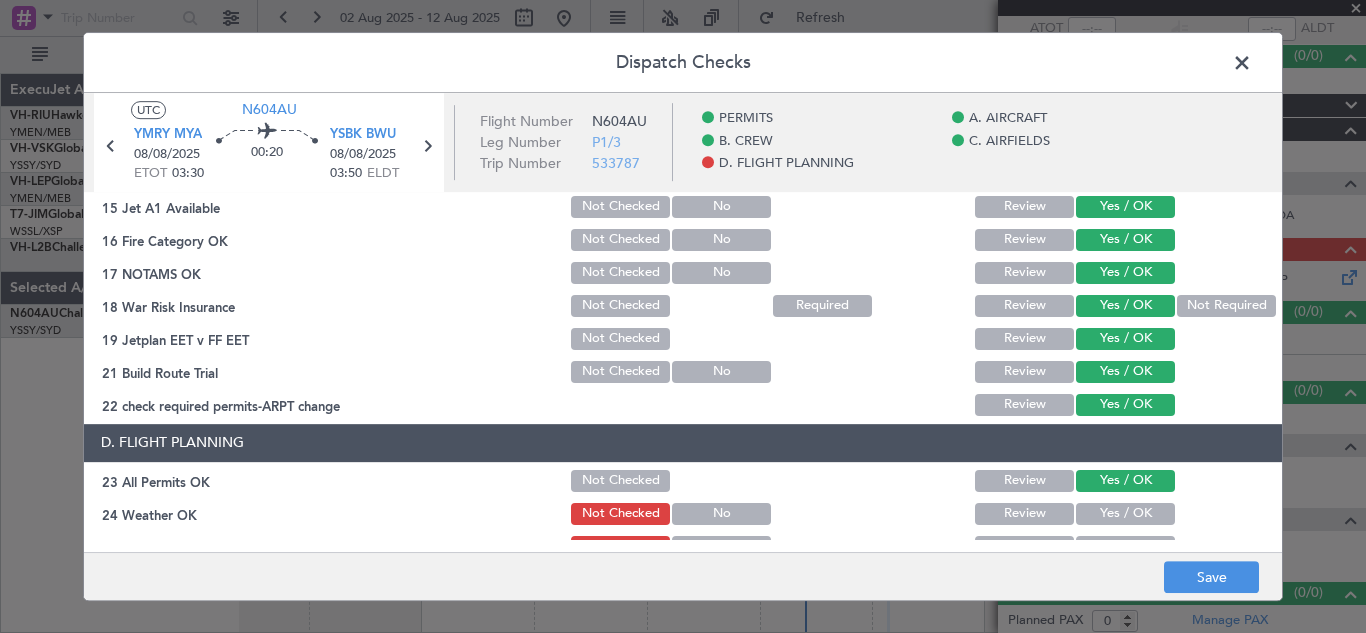 click on "Yes / OK" 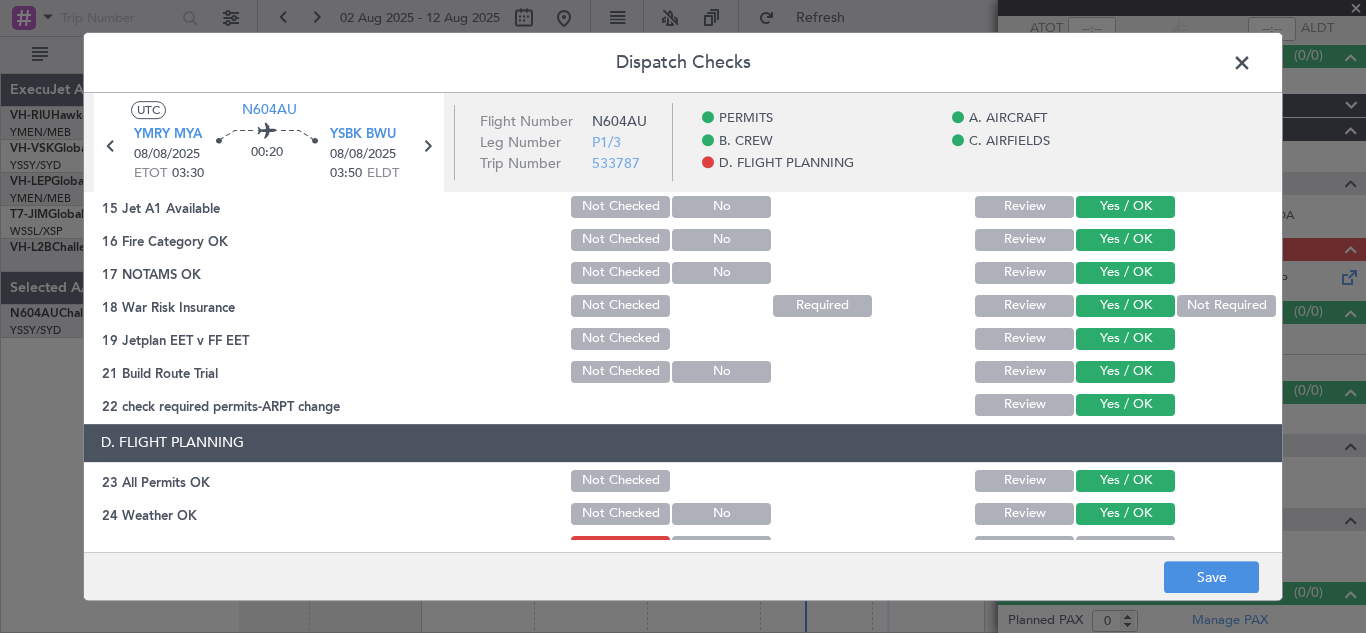 scroll, scrollTop: 824, scrollLeft: 0, axis: vertical 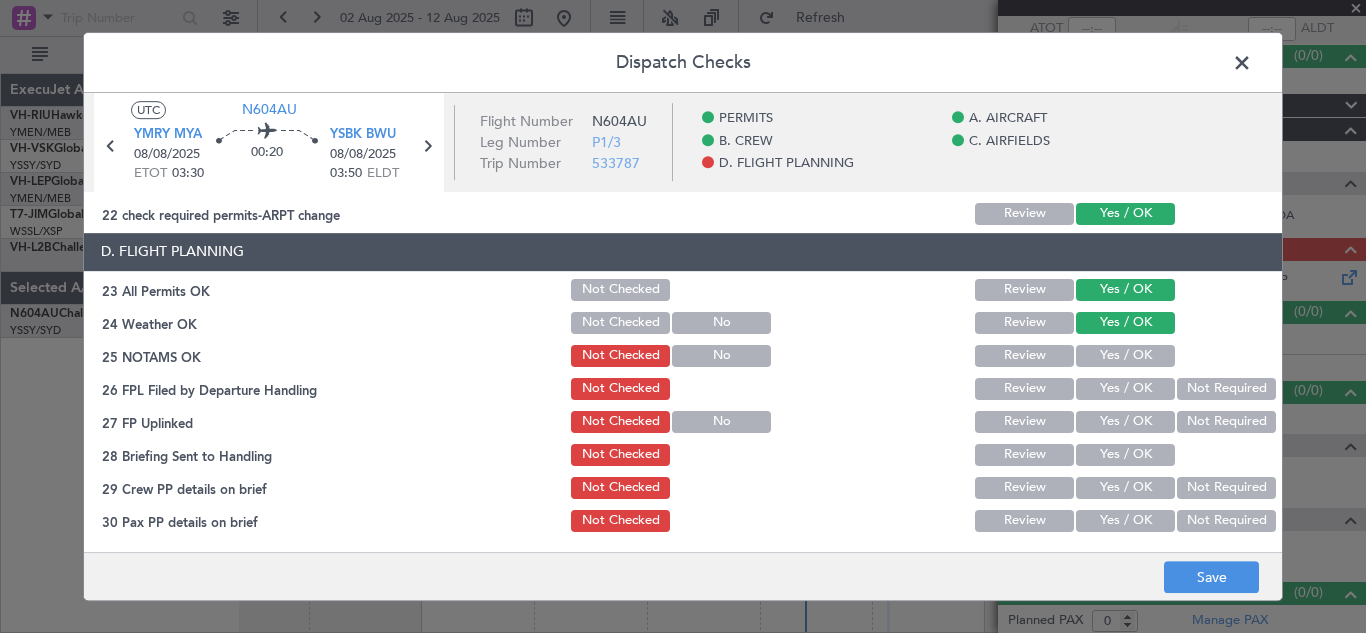 click on "Yes / OK" 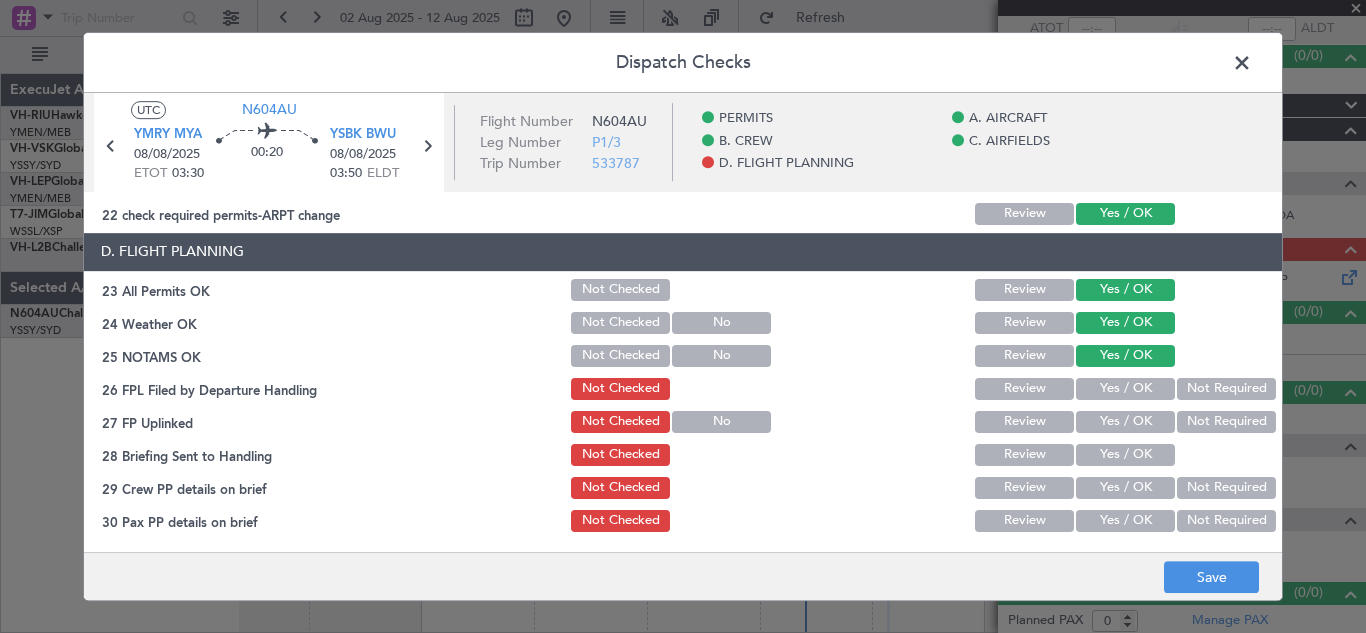 click on "Yes / OK" 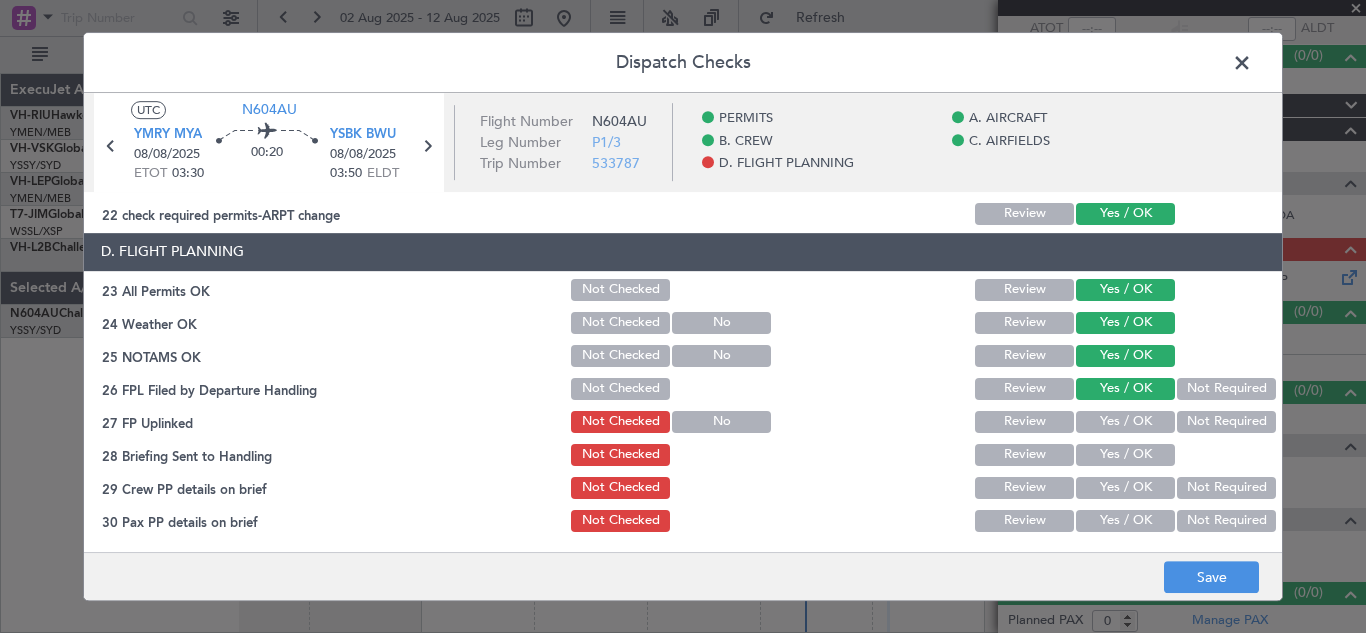 click on "Yes / OK" 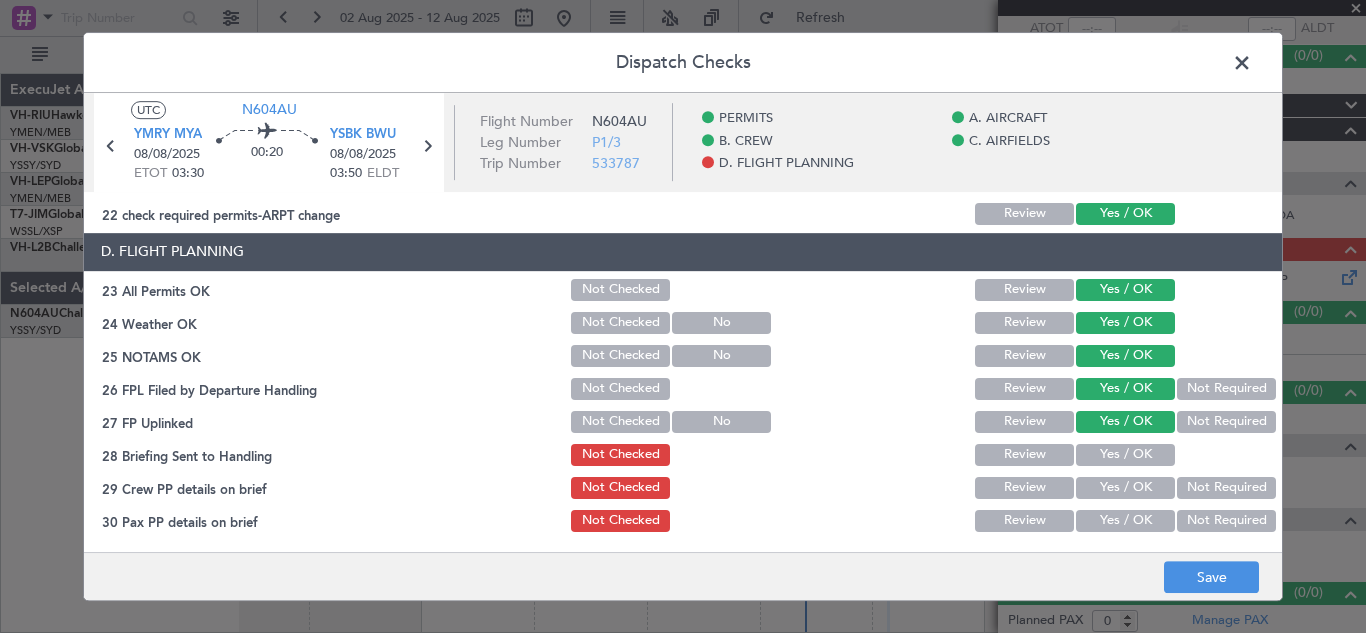 click on "Yes / OK" 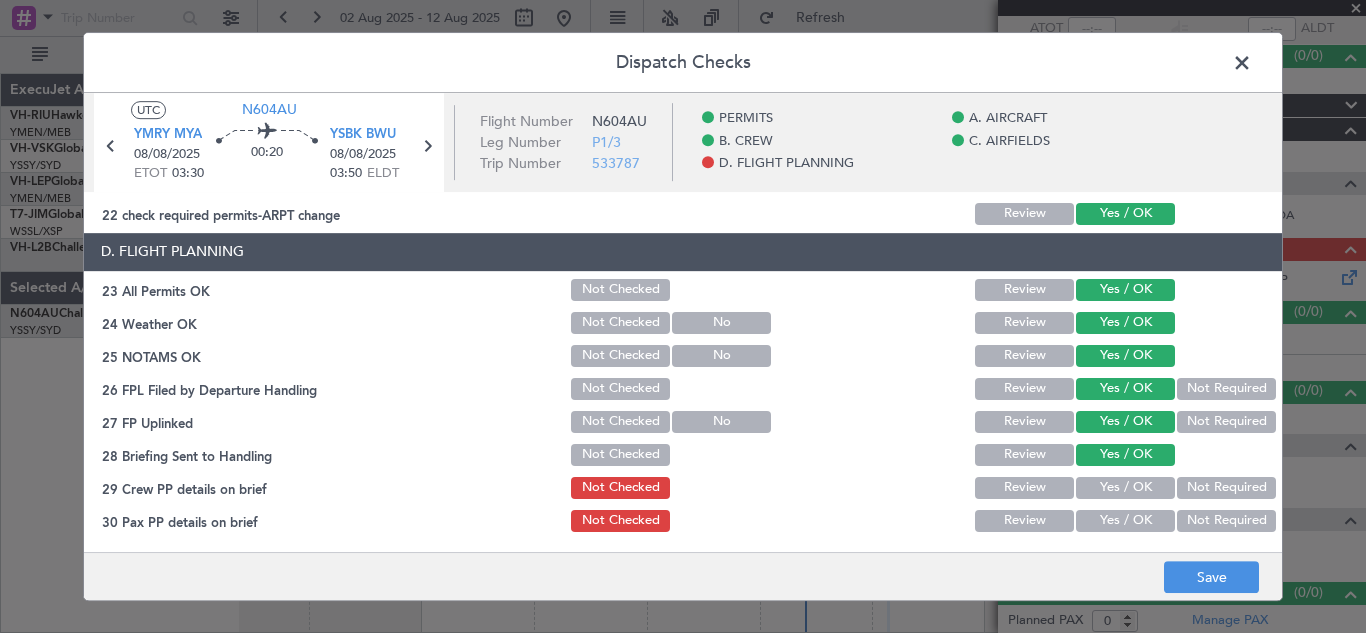 click on "Not Required" 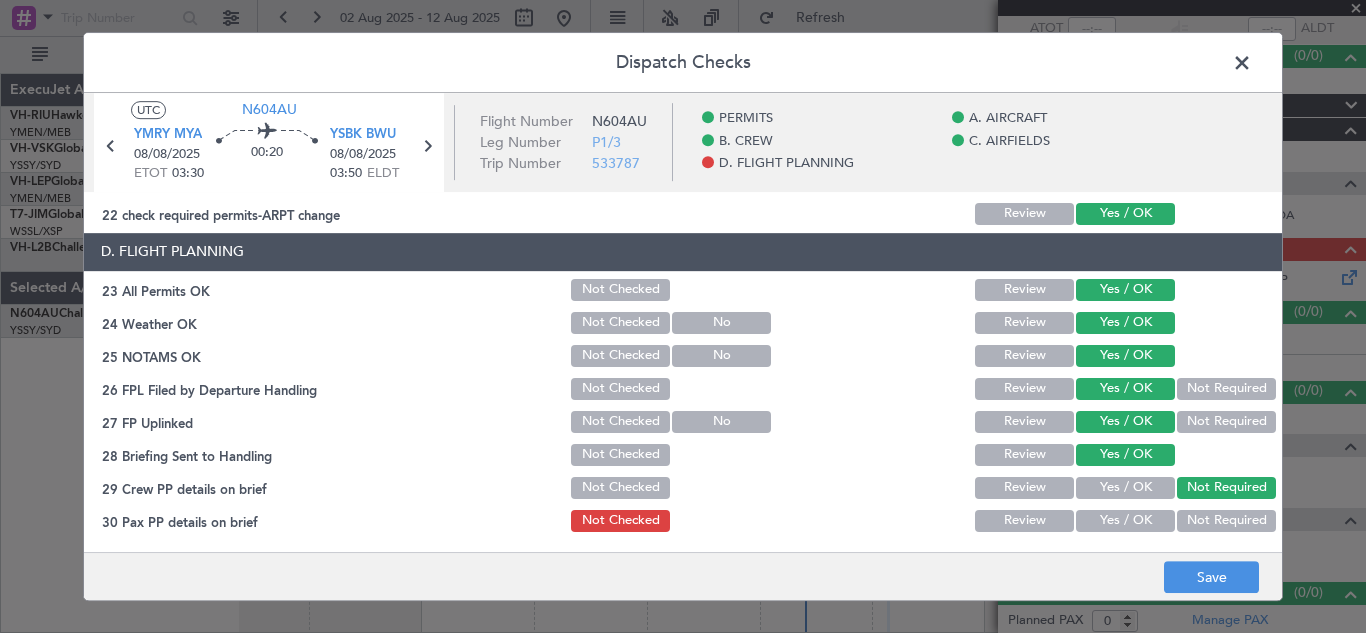click on "Not Required" 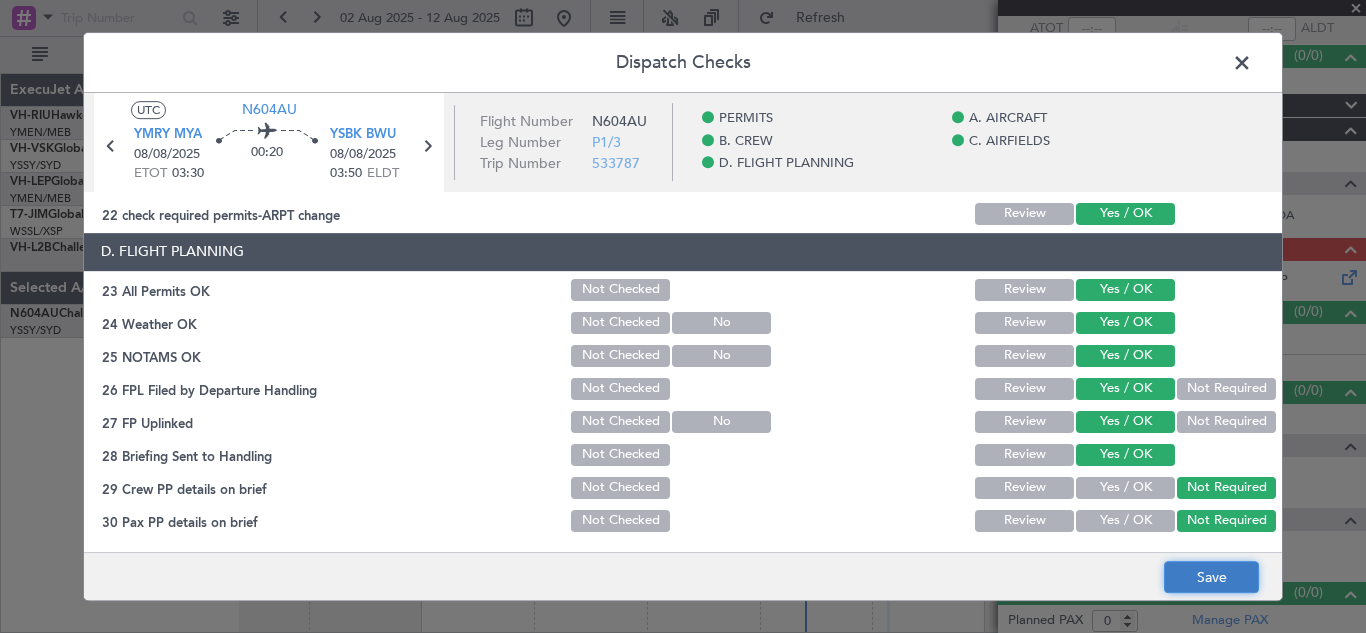 click on "Save" 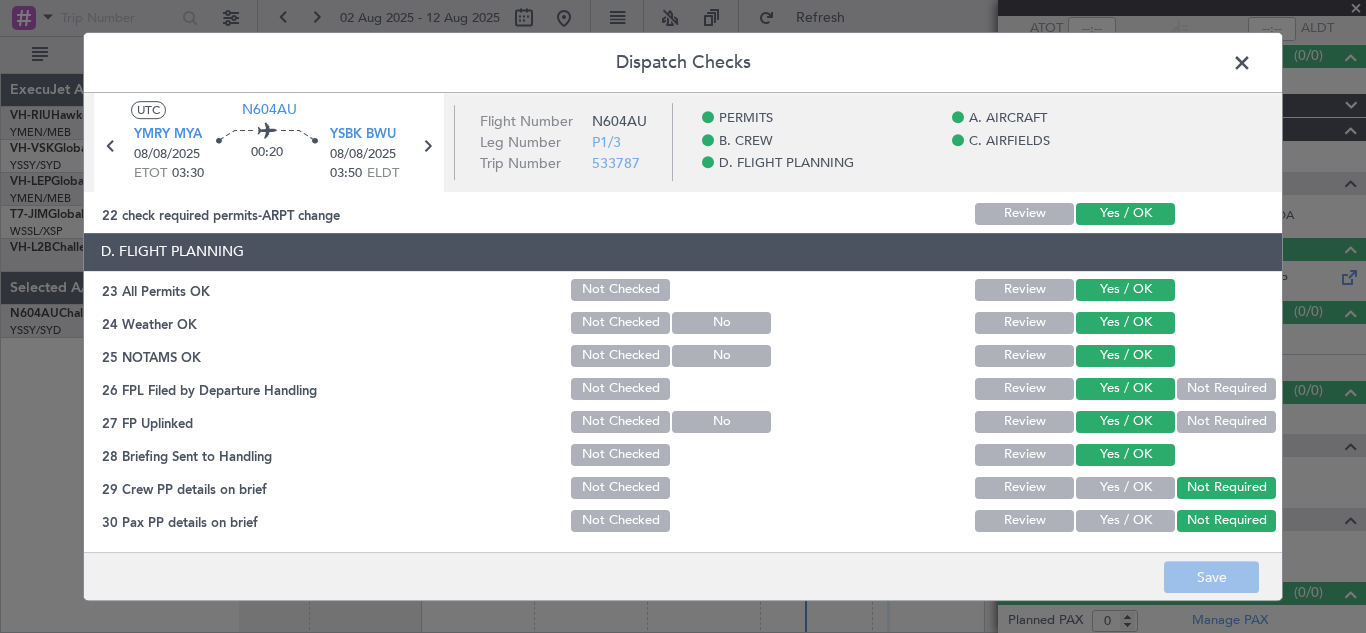 click 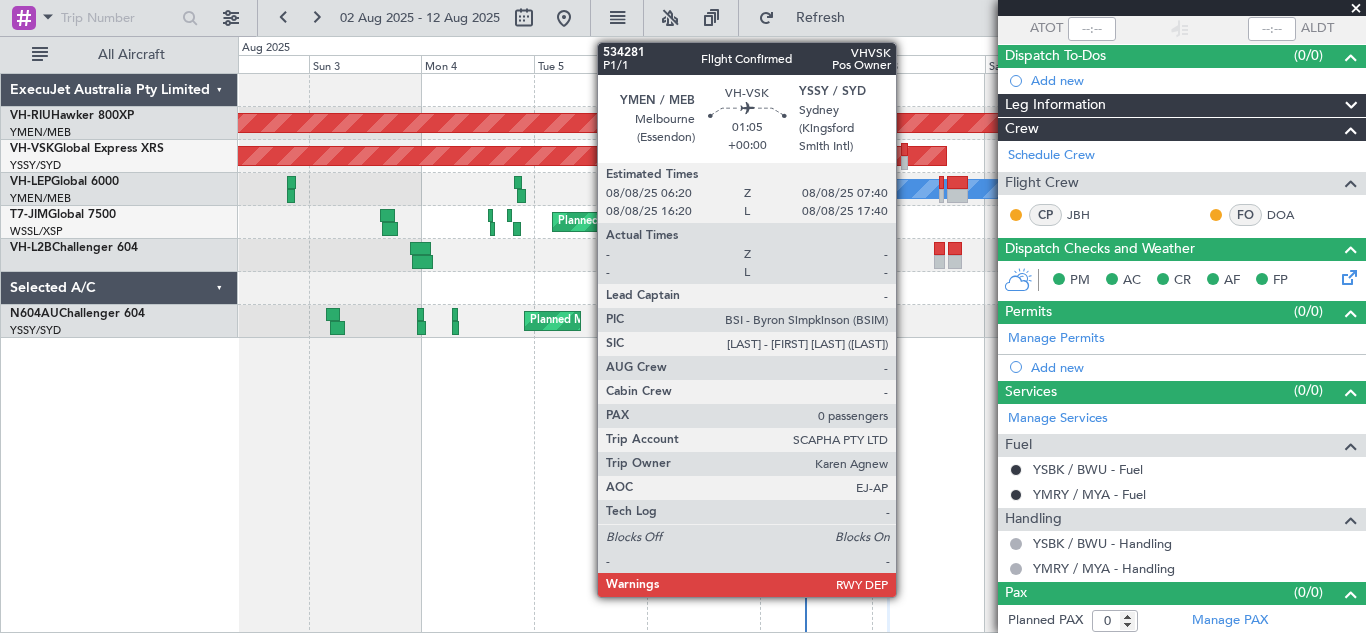 click 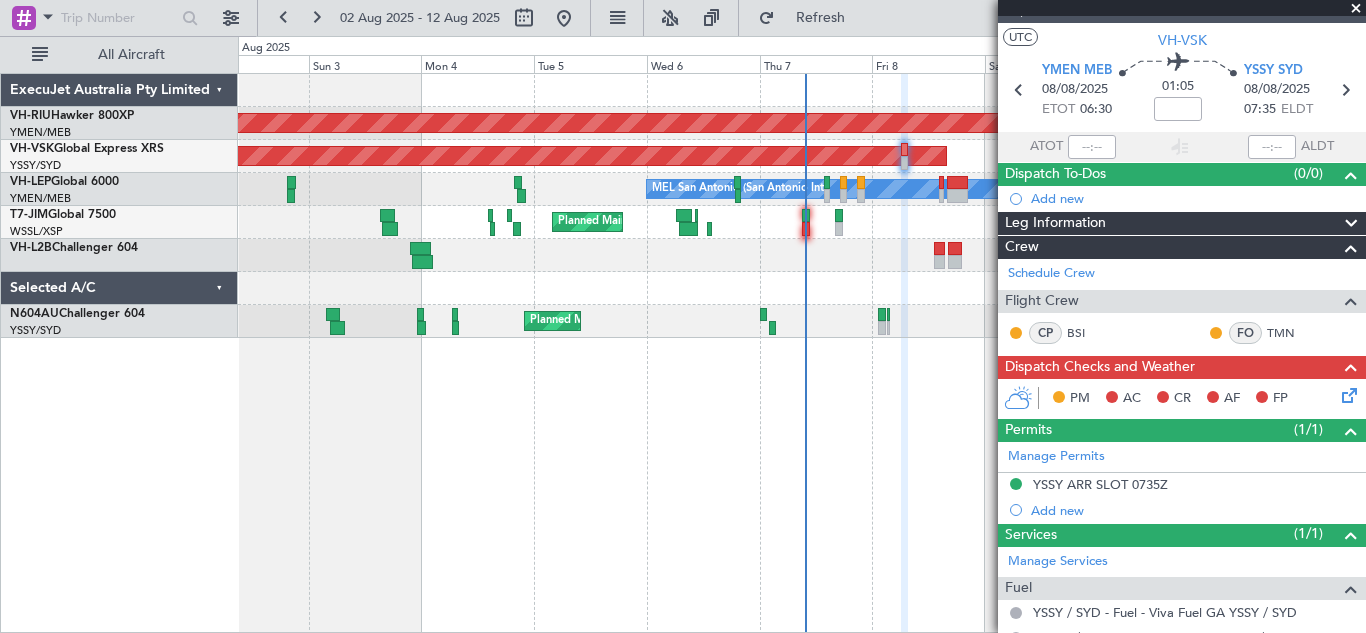 scroll, scrollTop: 0, scrollLeft: 0, axis: both 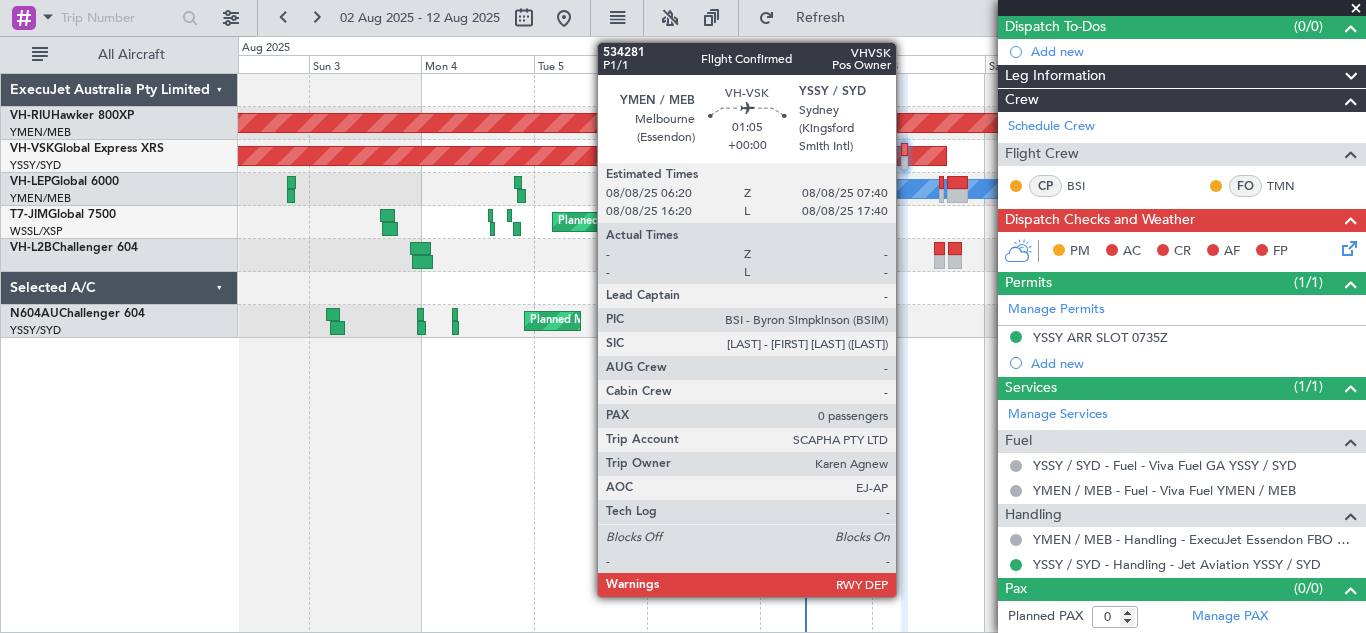 click 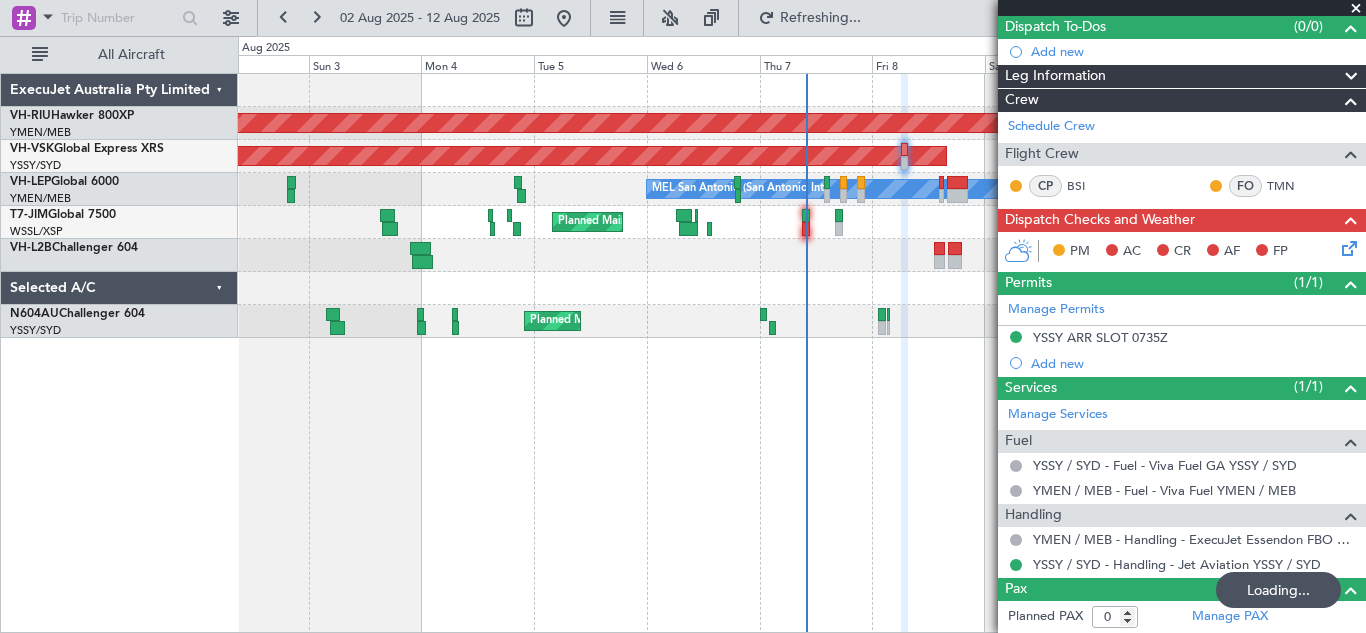 click at bounding box center (1356, 9) 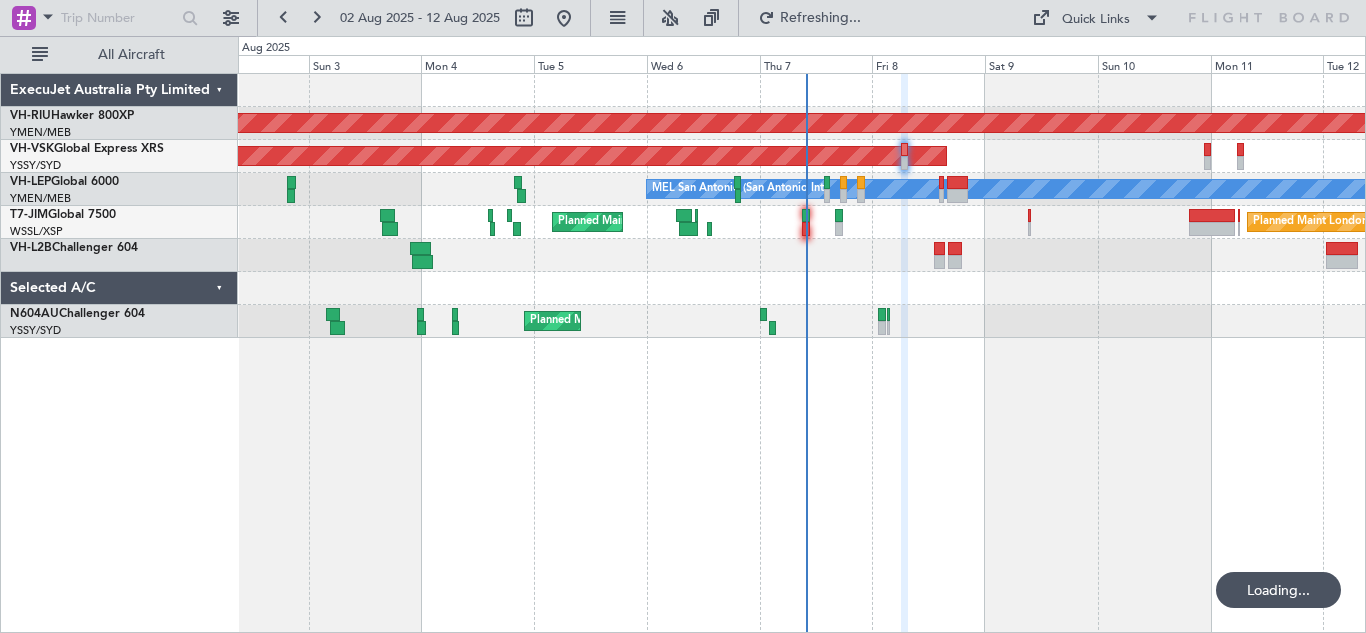 scroll, scrollTop: 0, scrollLeft: 0, axis: both 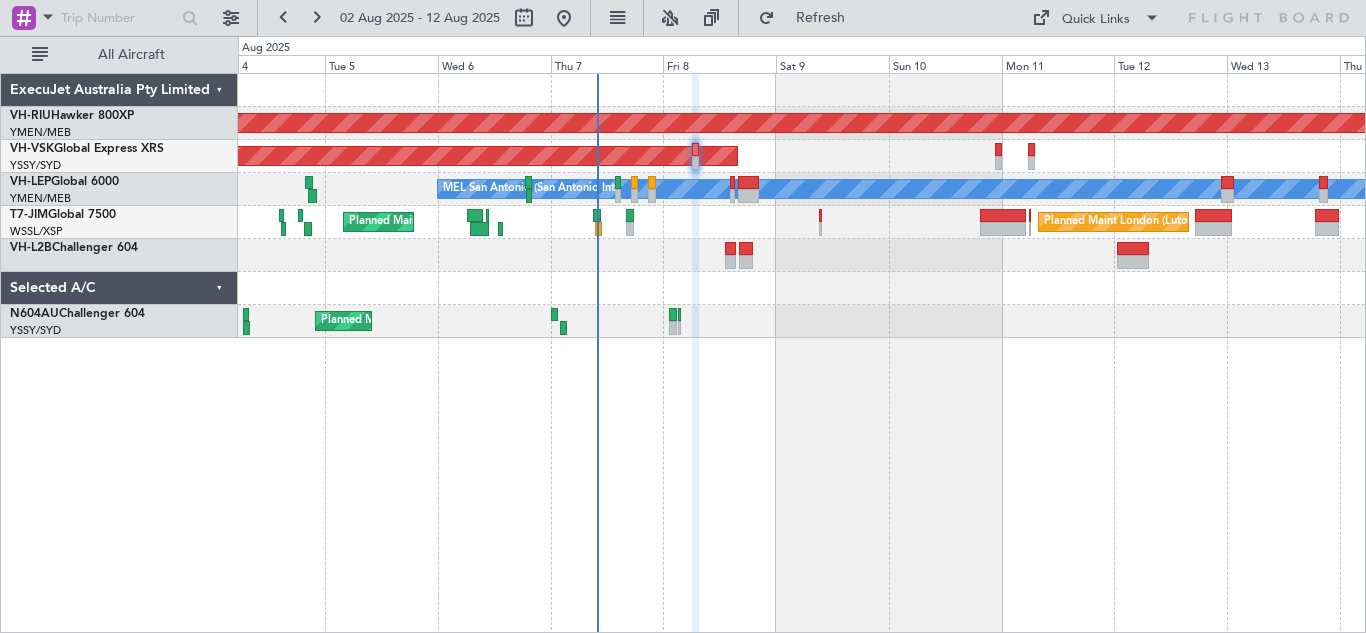 click on "Planned Maint [CITY] ([CITY])
MEL [CITY] ([CITY])" 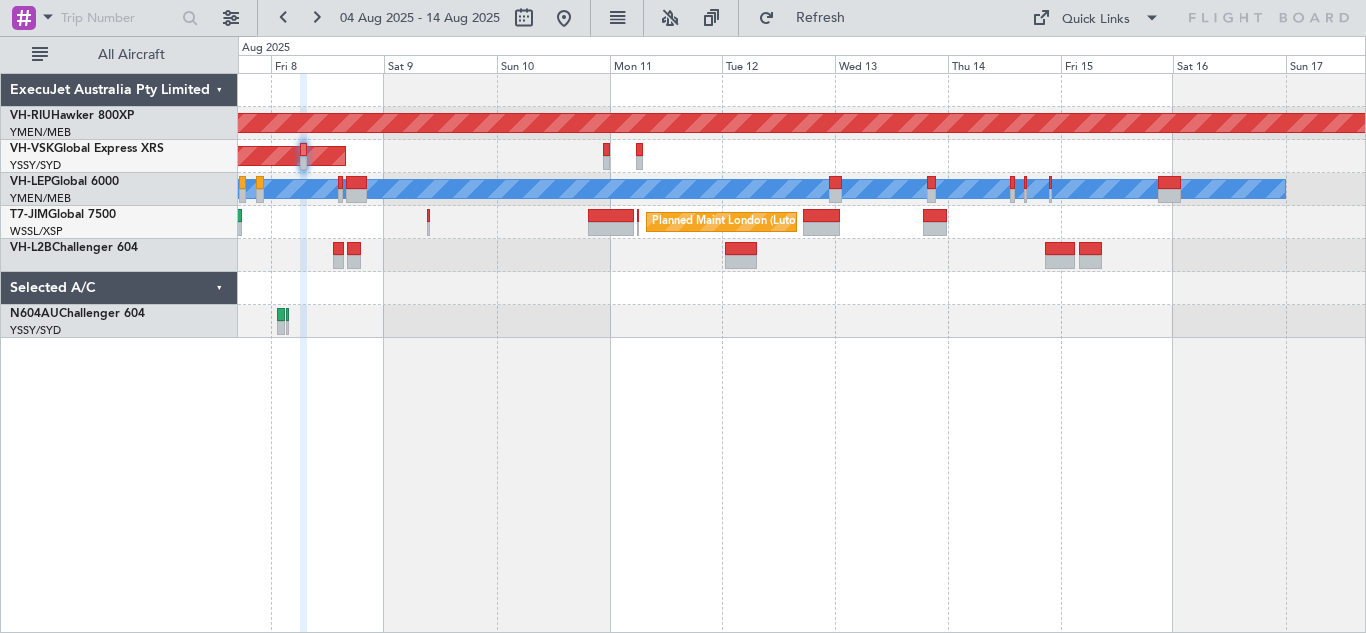 click on "Planned Maint [CITY] ([CITY])
Planned Maint [CITY] ([CITY])
Planned Maint [CITY] ([CITY])
MEL [CITY] ([CITY])
Planned Maint [CITY] ([CITY])
Planned Maint [CITY] ([CITY])
Planned Maint [CITY] ([CITY])" 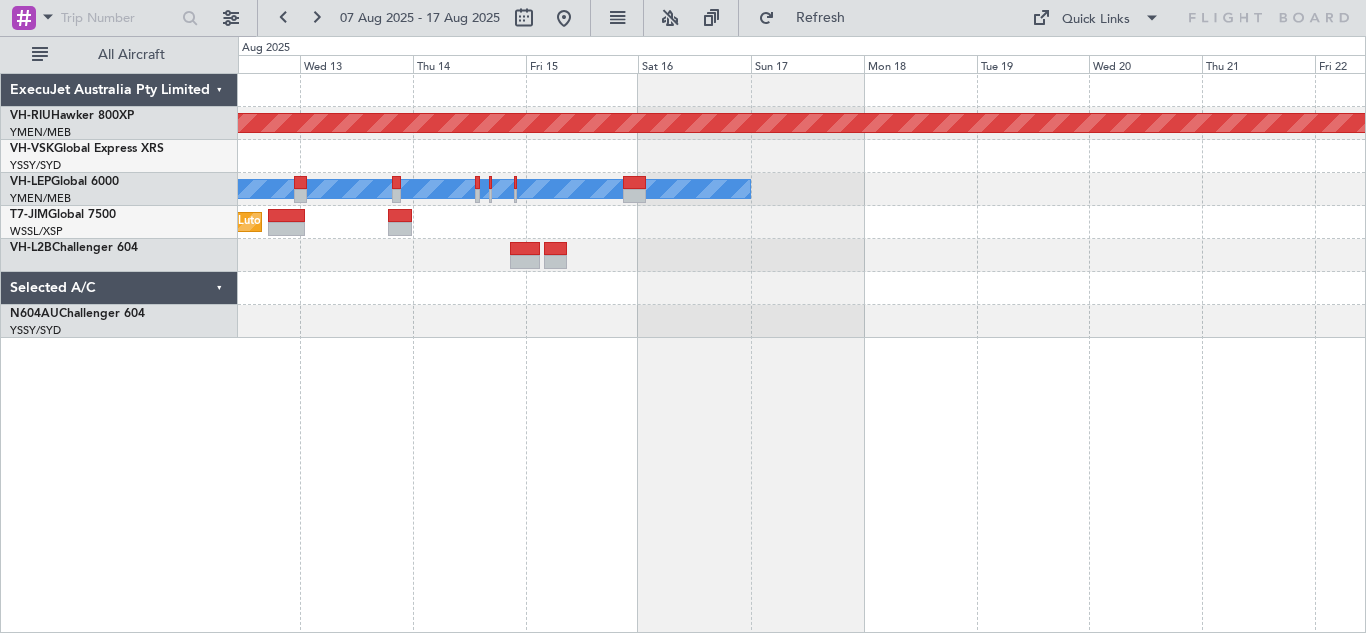 click on "Planned Maint [CITY] ([CITY])
MEL [CITY] ([CITY])
Planned Maint [CITY] ([CITY])" 